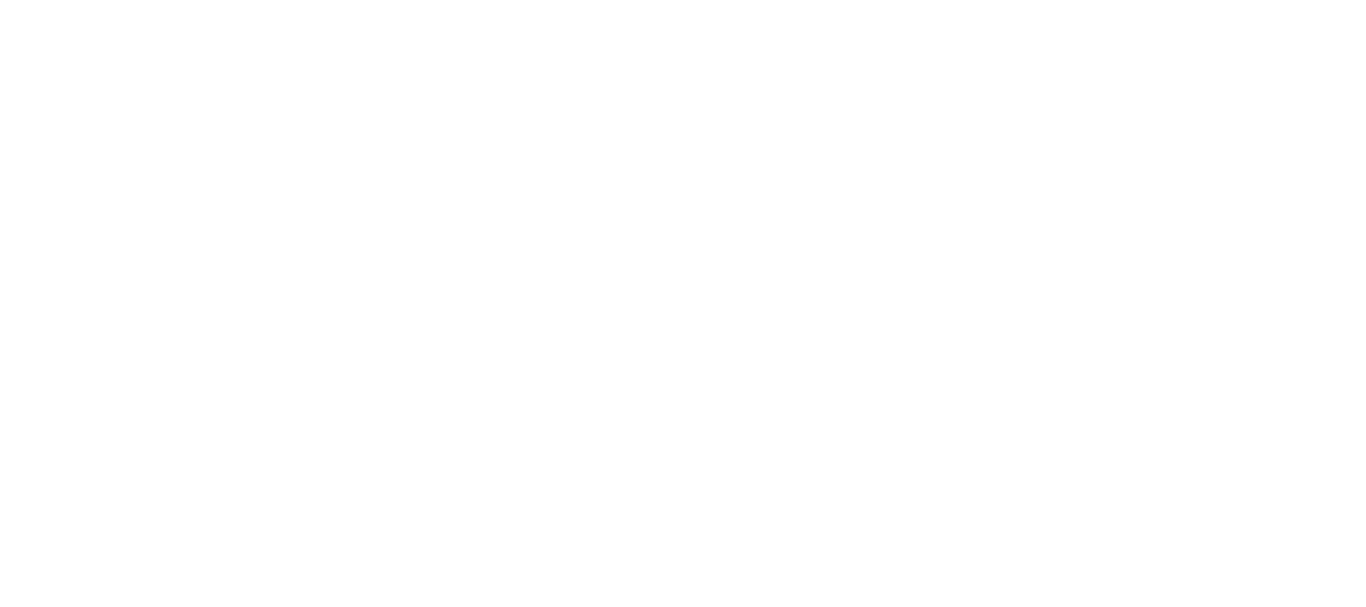 scroll, scrollTop: 0, scrollLeft: 0, axis: both 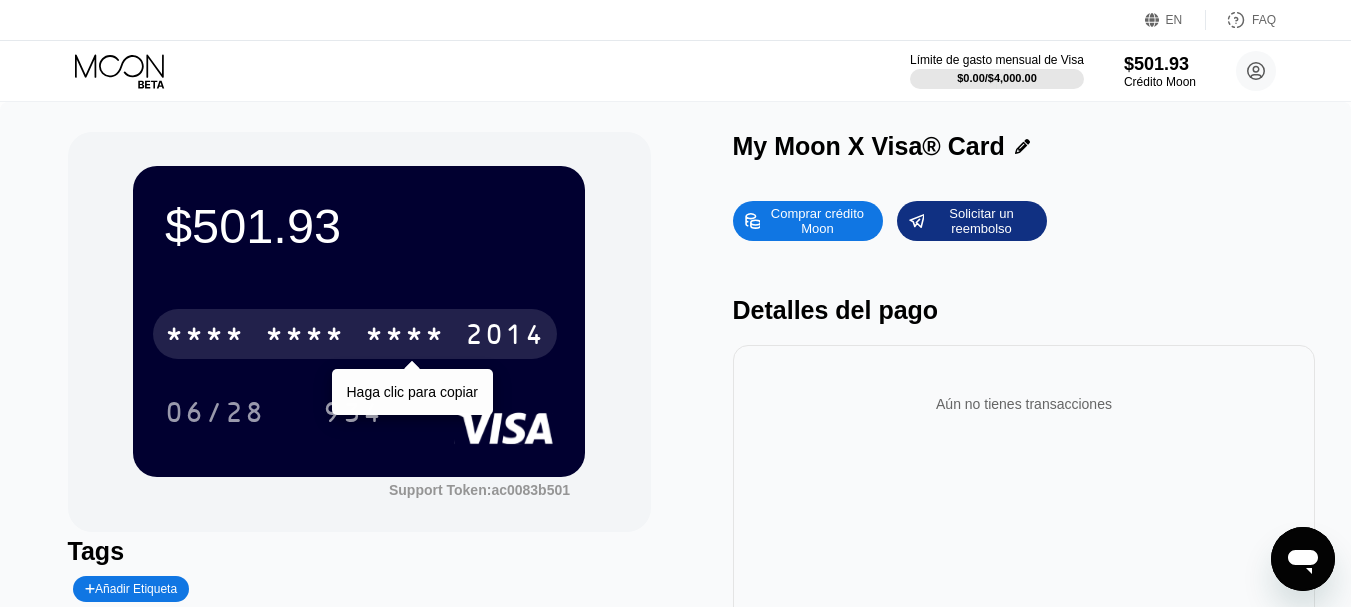click on "* * * *" at bounding box center (405, 337) 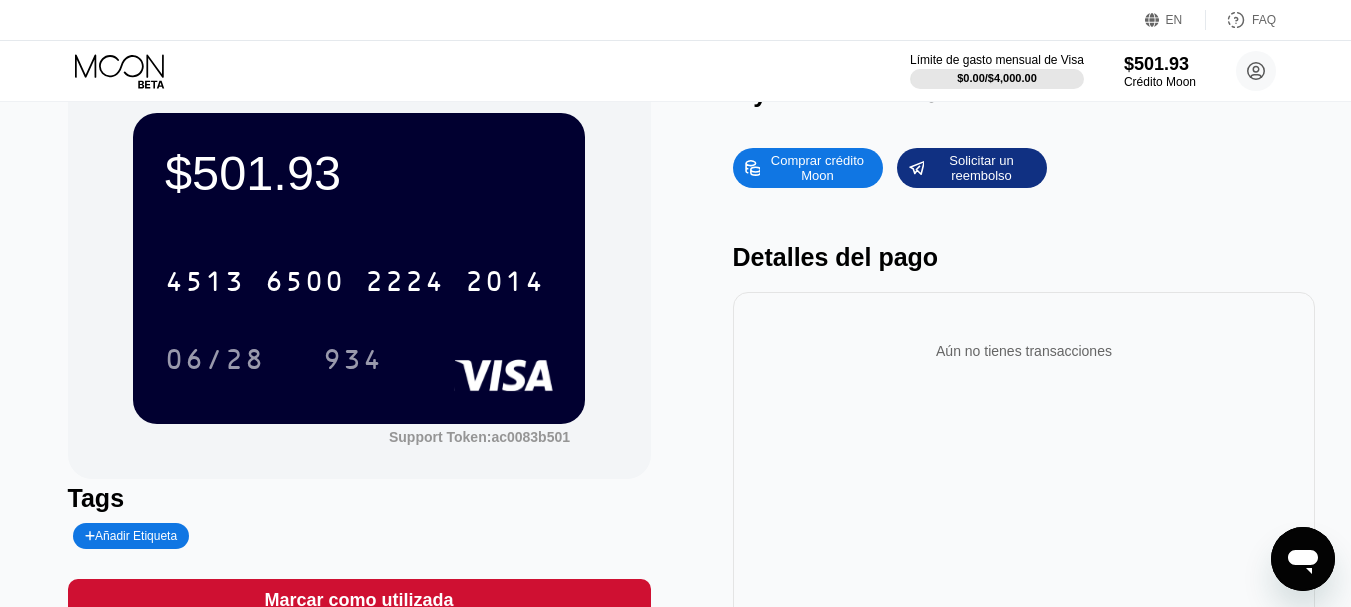 scroll, scrollTop: 0, scrollLeft: 0, axis: both 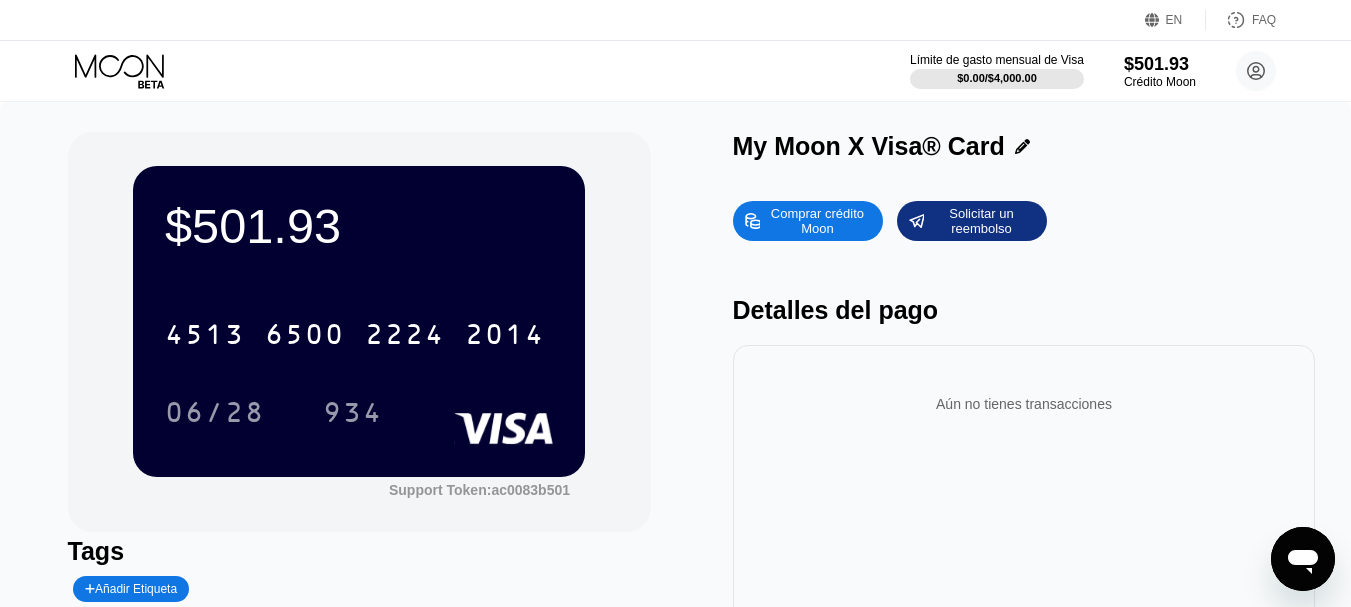 click 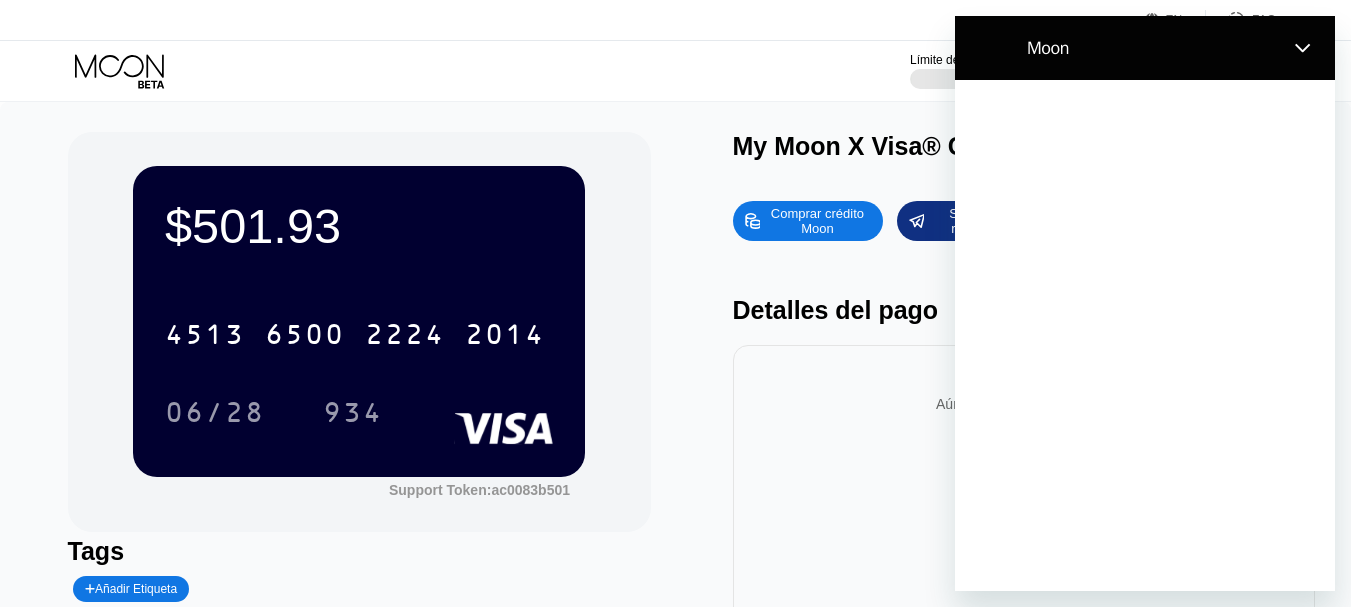scroll, scrollTop: 0, scrollLeft: 0, axis: both 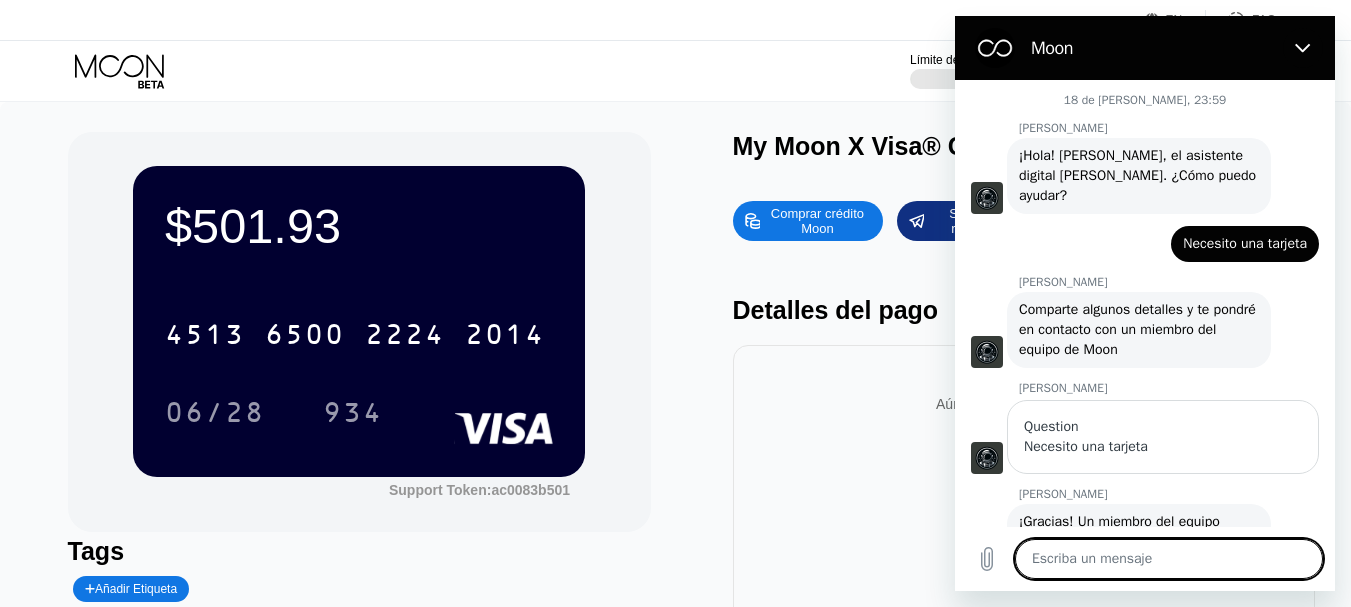 type on "x" 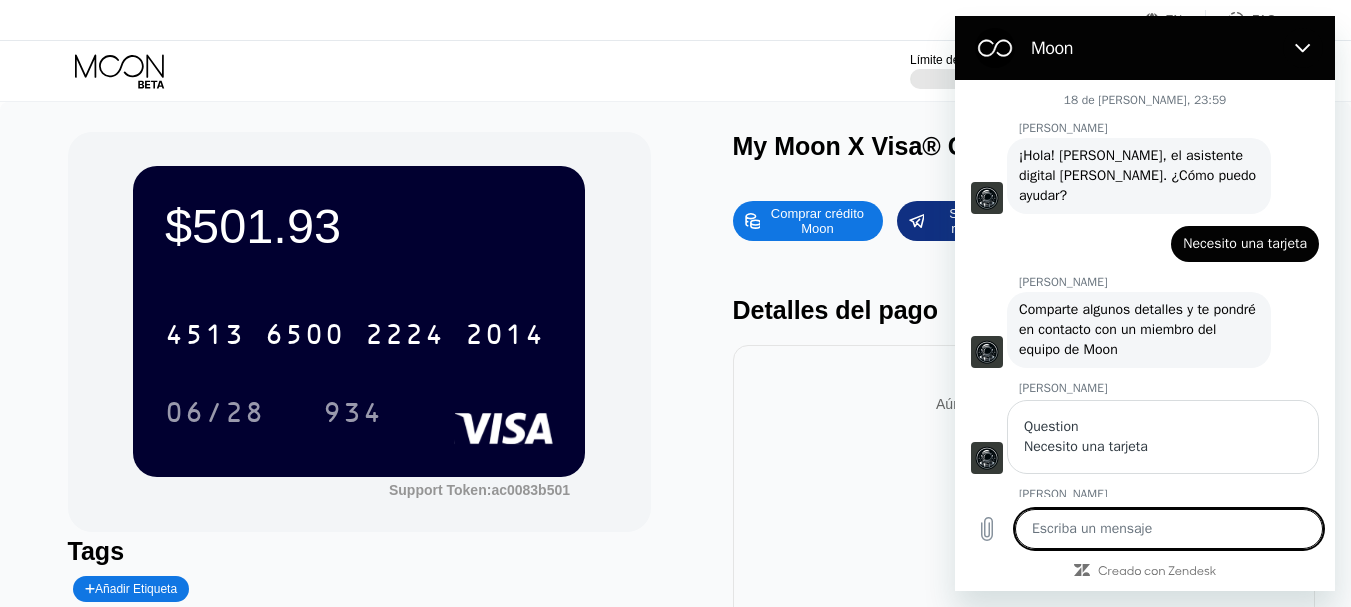 scroll, scrollTop: 244, scrollLeft: 0, axis: vertical 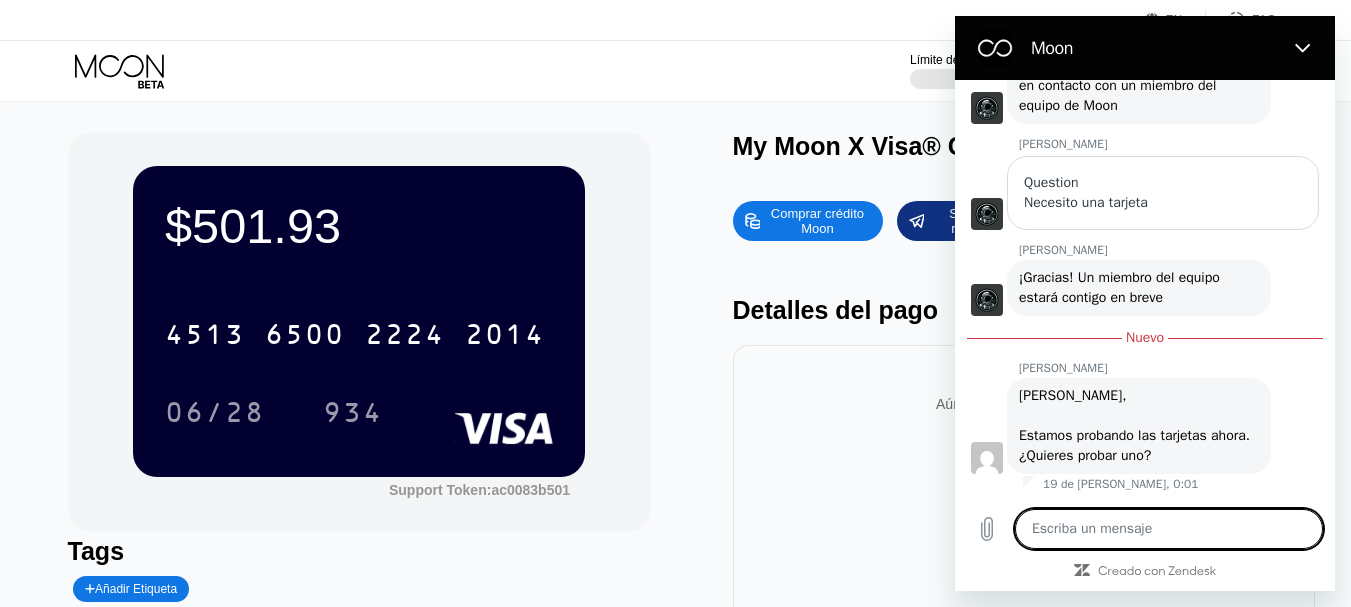 type on "m" 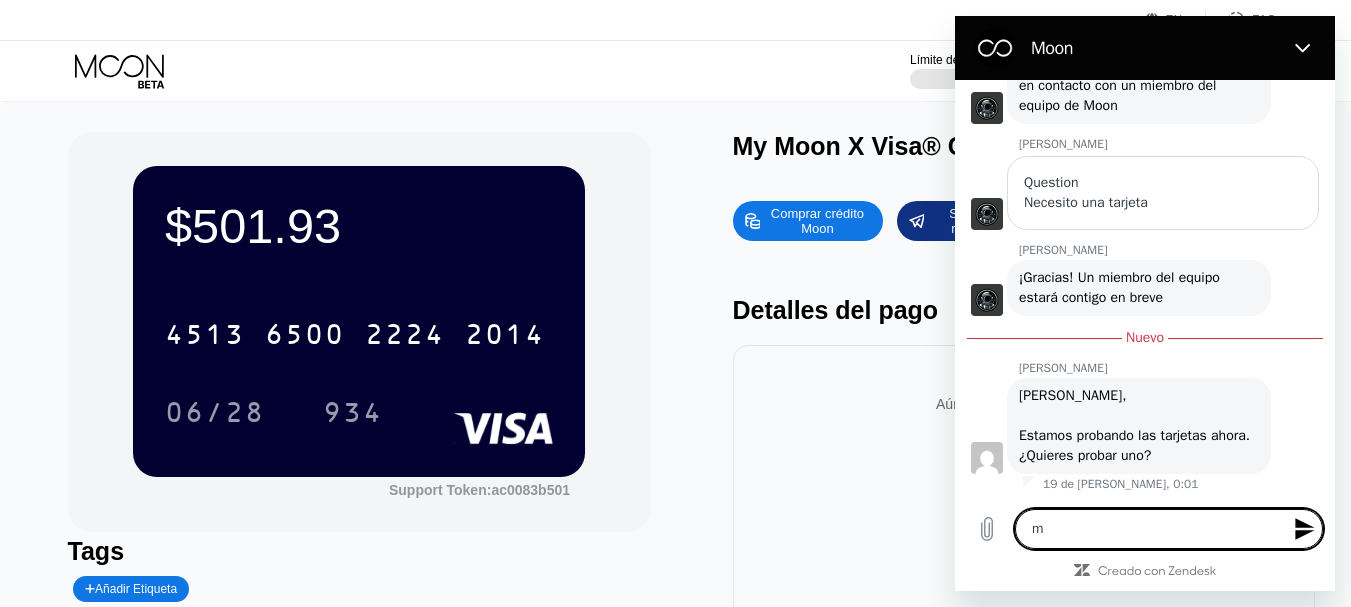 type on "my" 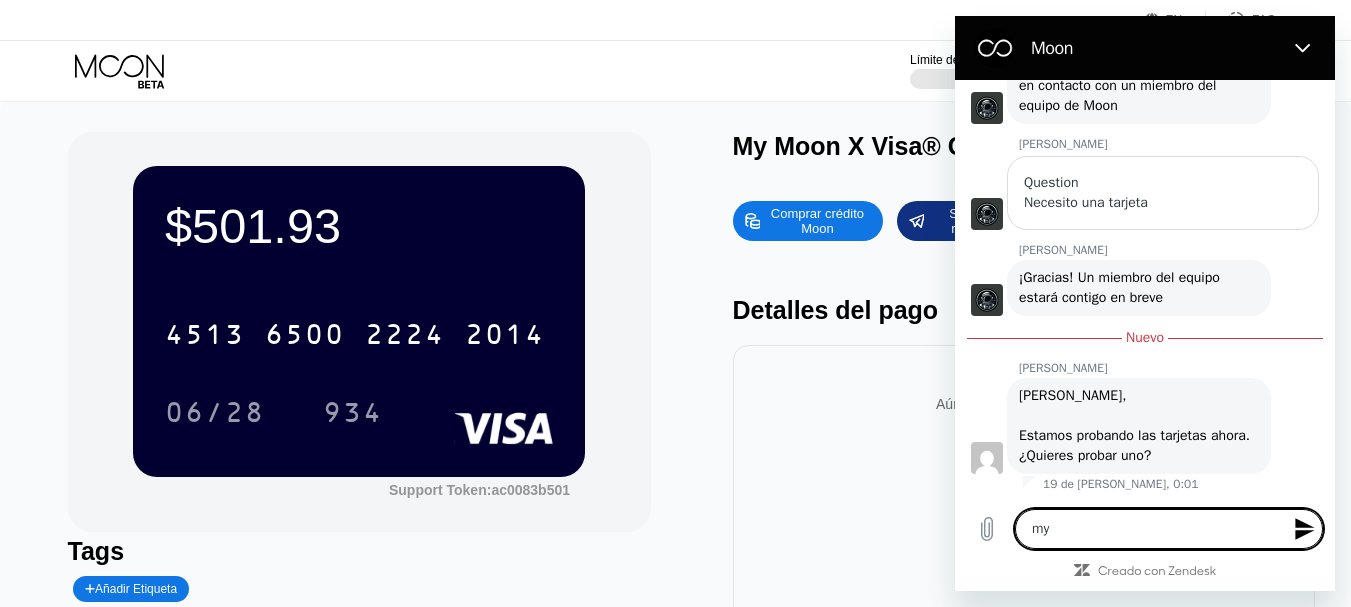 type on "my" 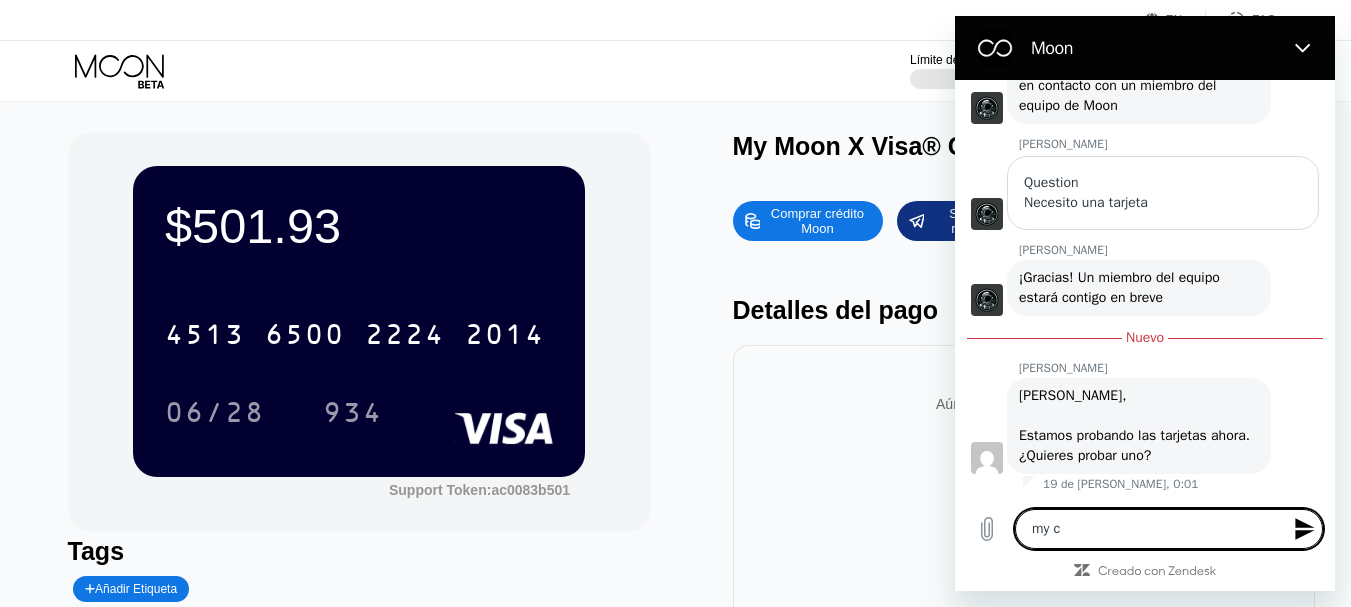 type on "my ca" 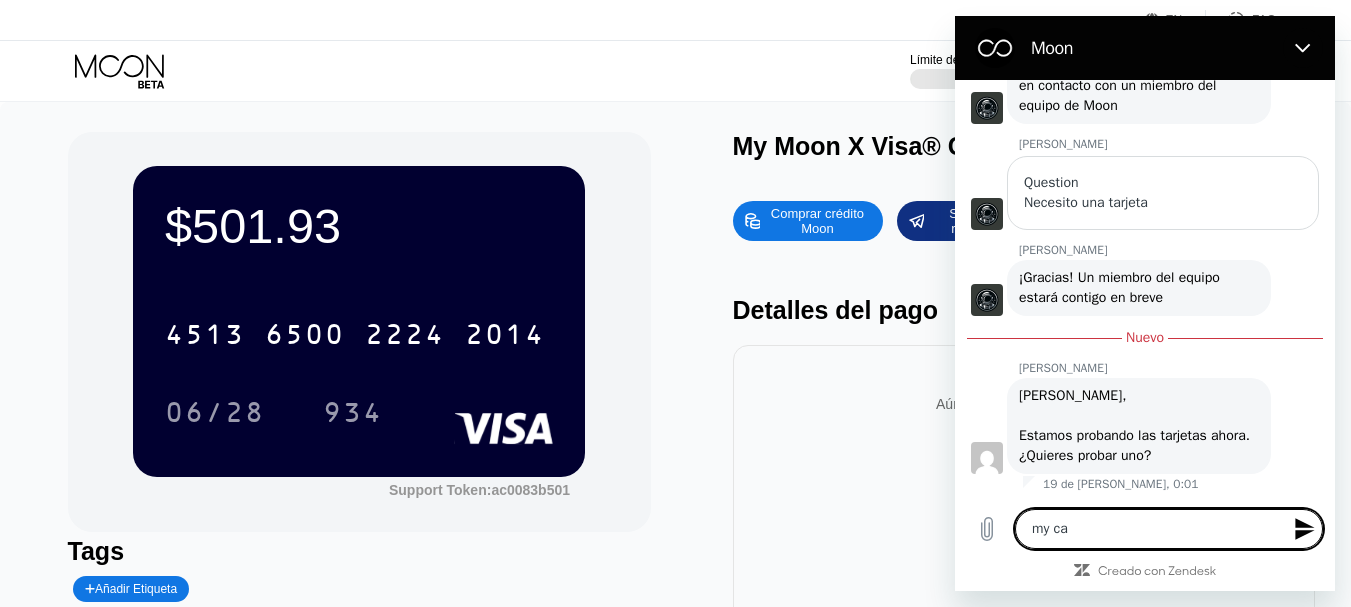type on "my car" 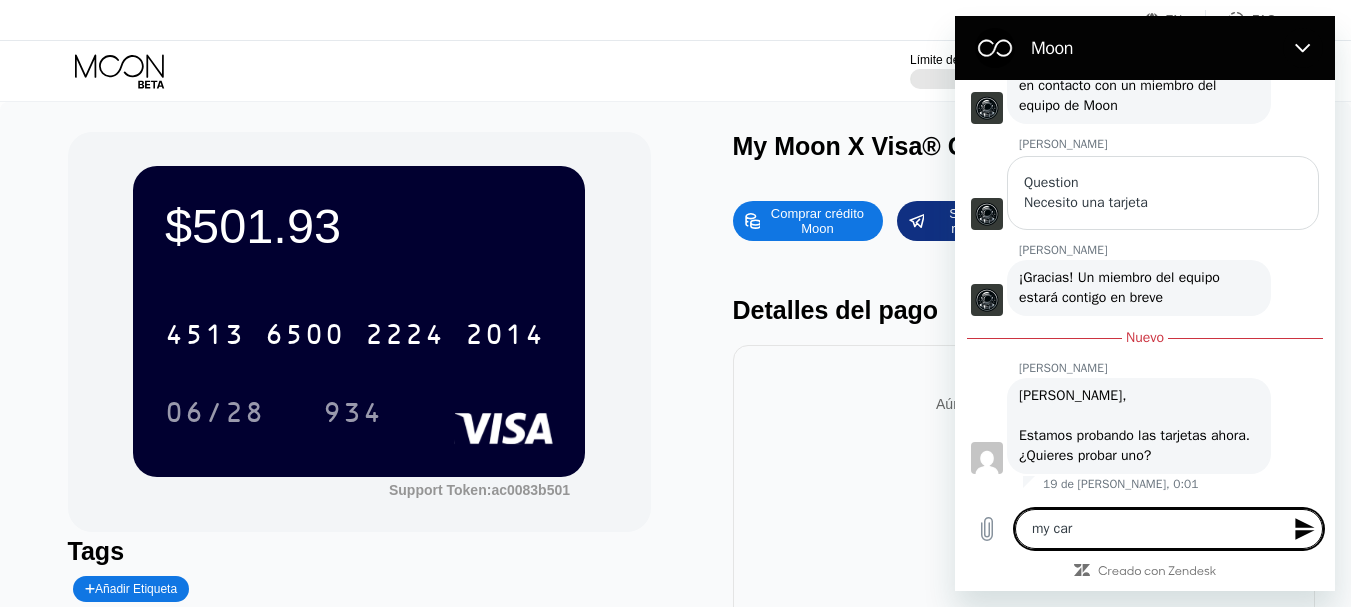 type on "my card" 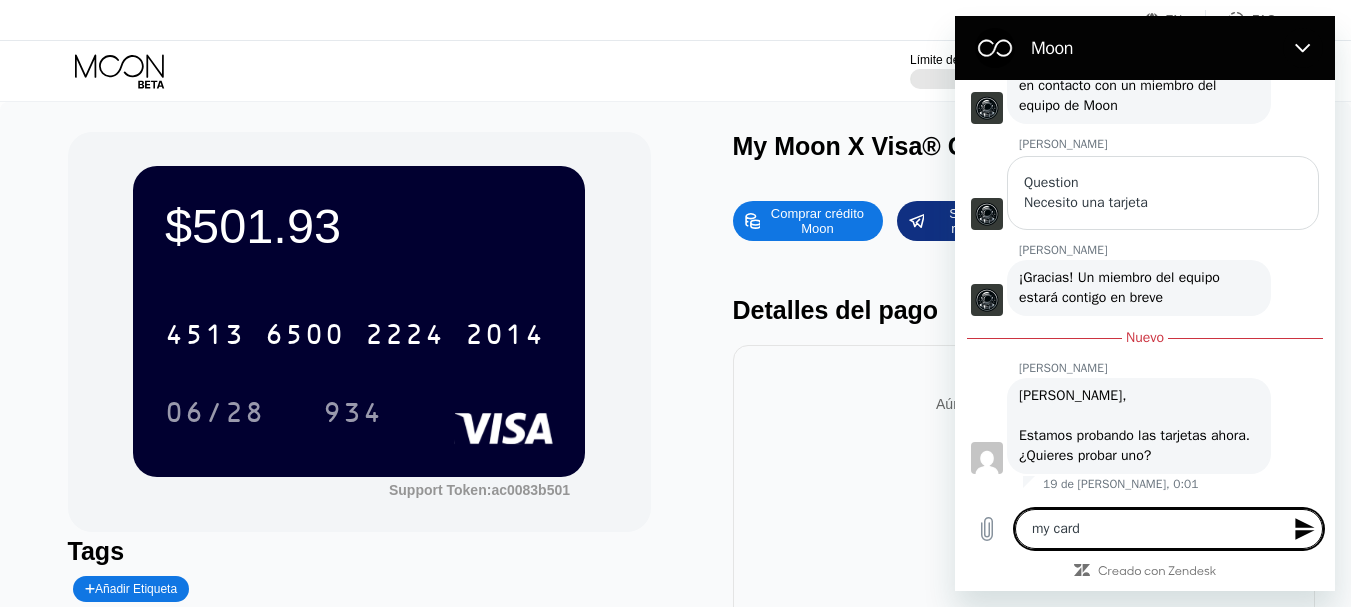 type on "my card" 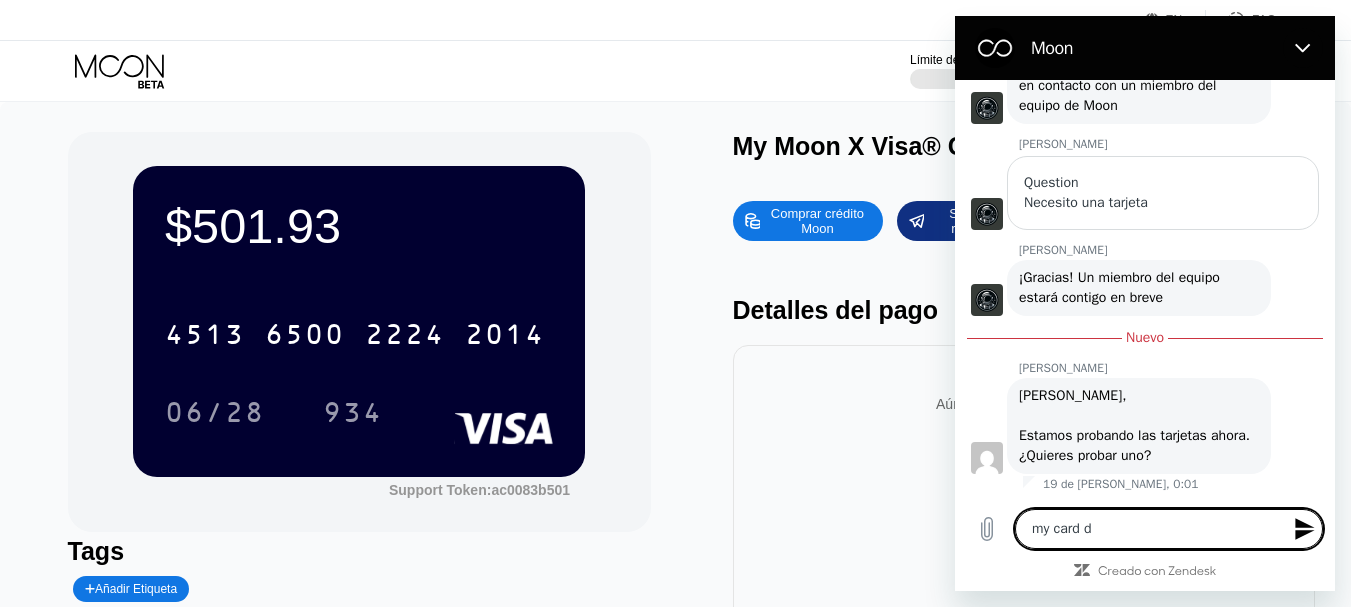 type on "x" 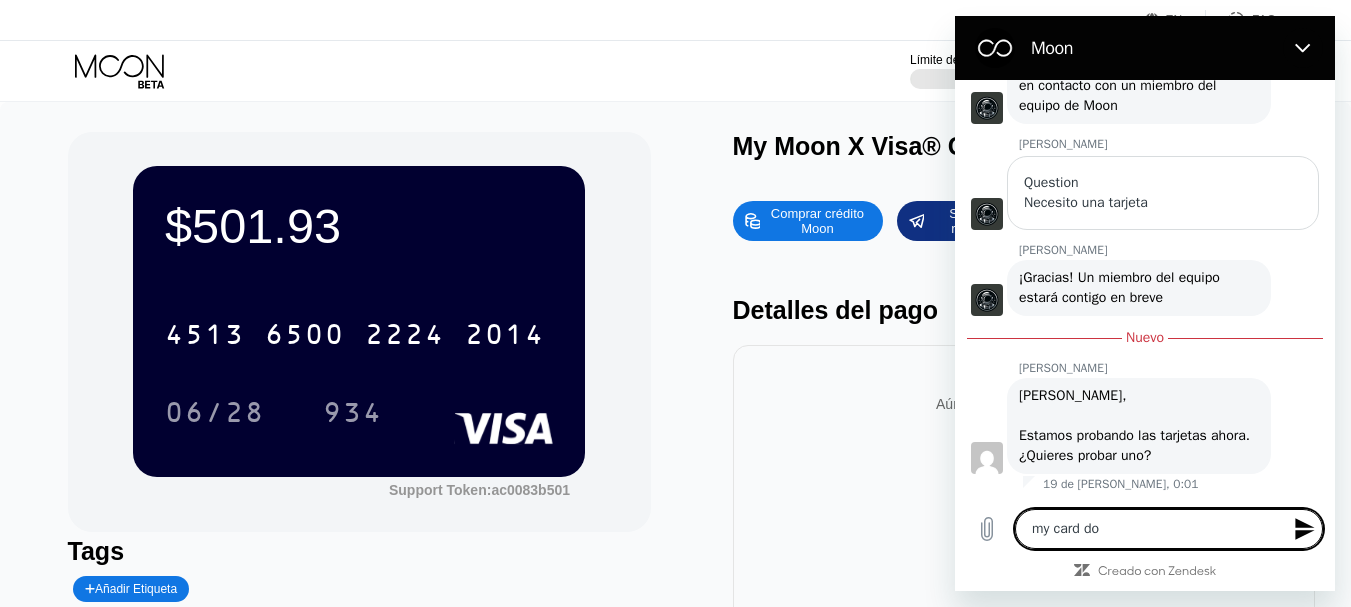 type on "my card doe" 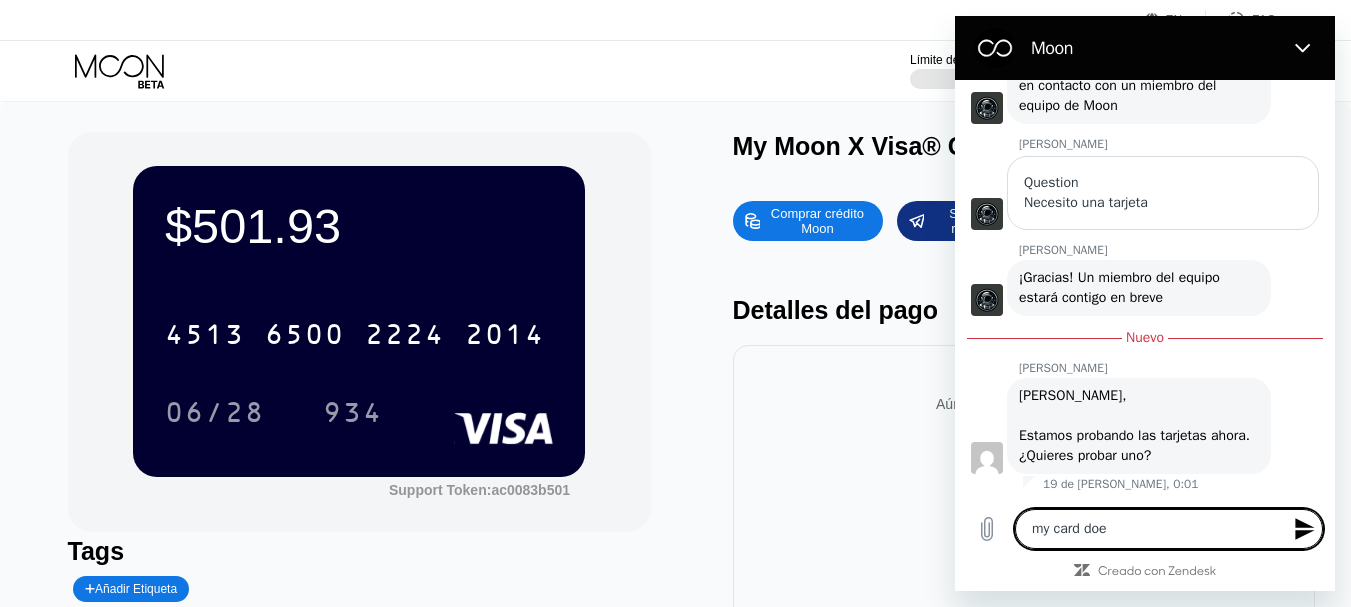 type on "my card does" 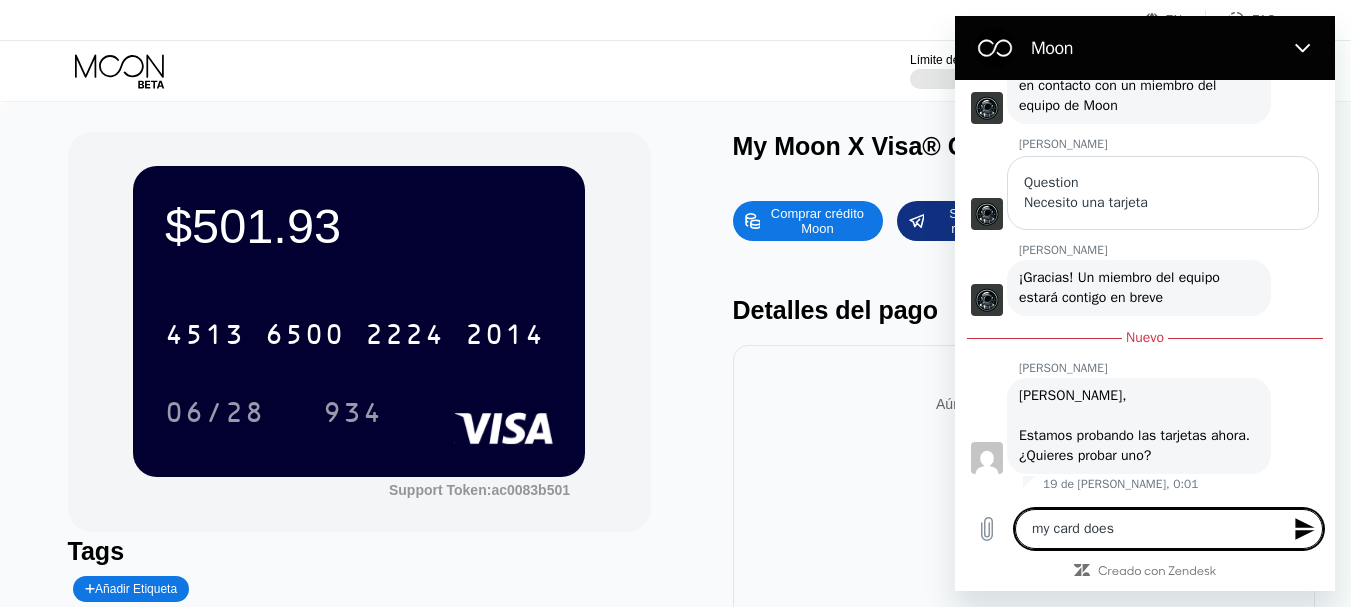 type on "my card does" 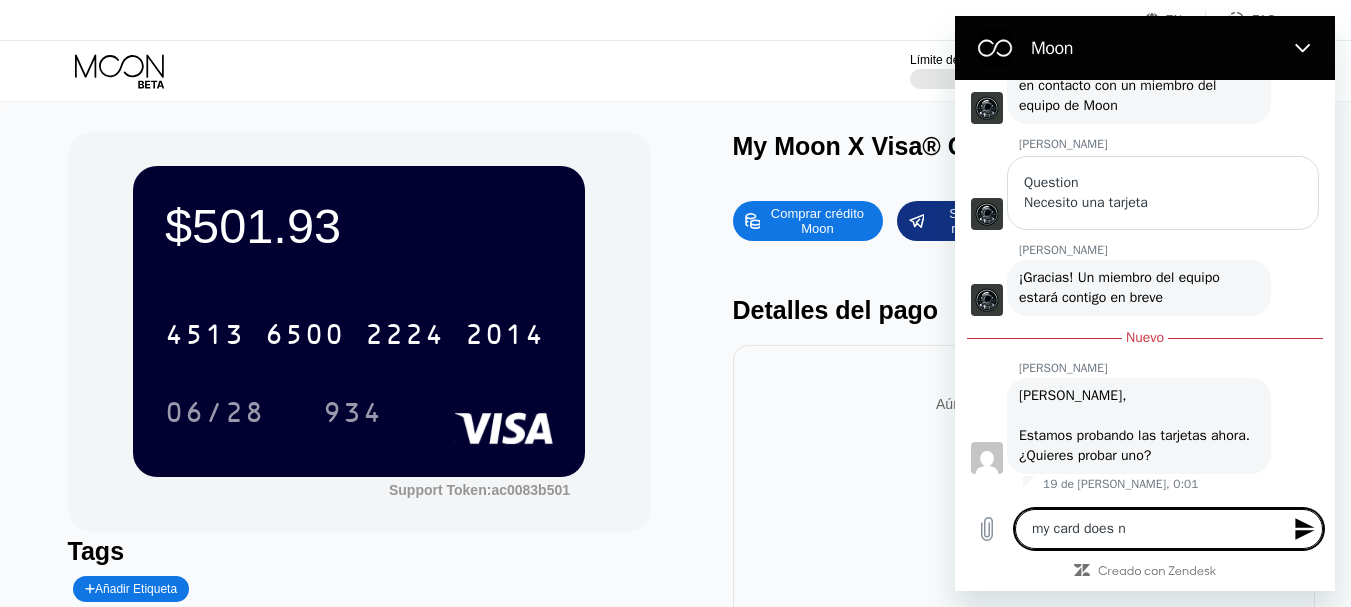 type on "x" 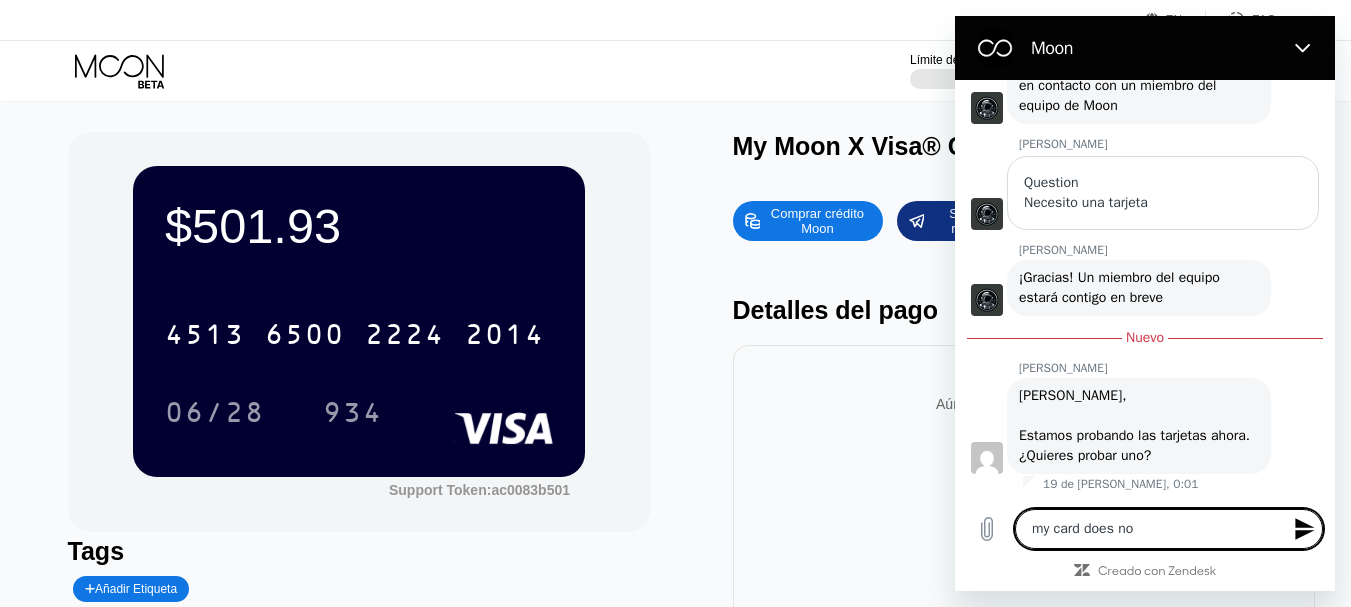 type on "x" 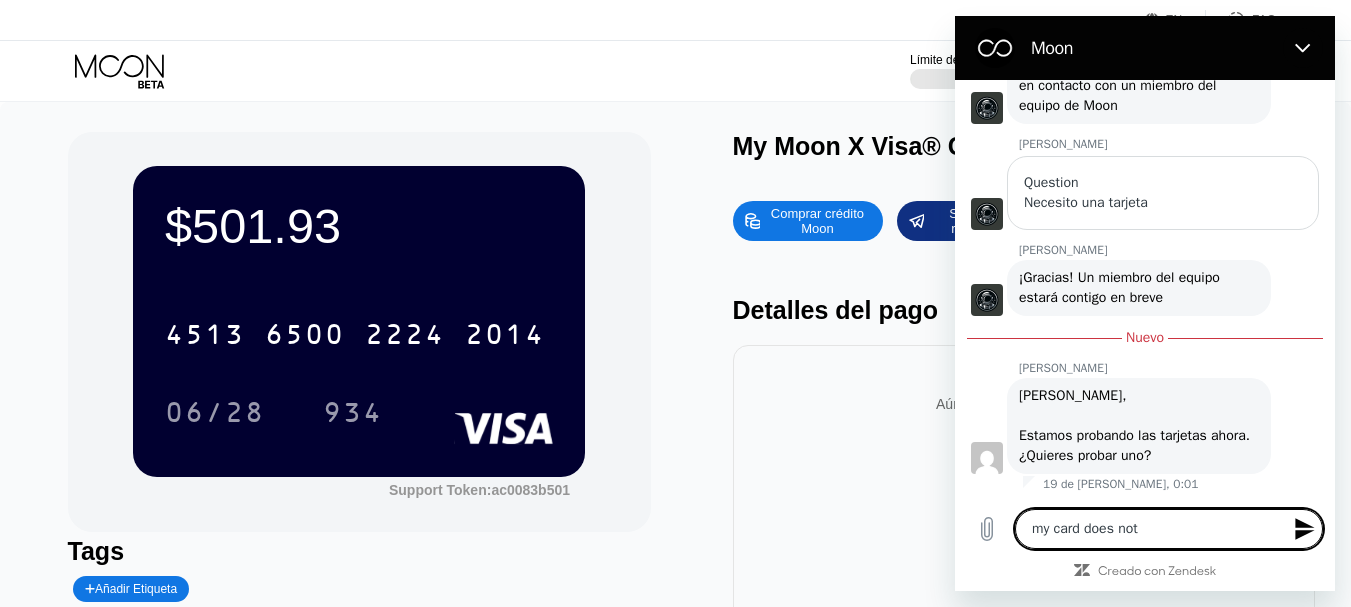 type on "x" 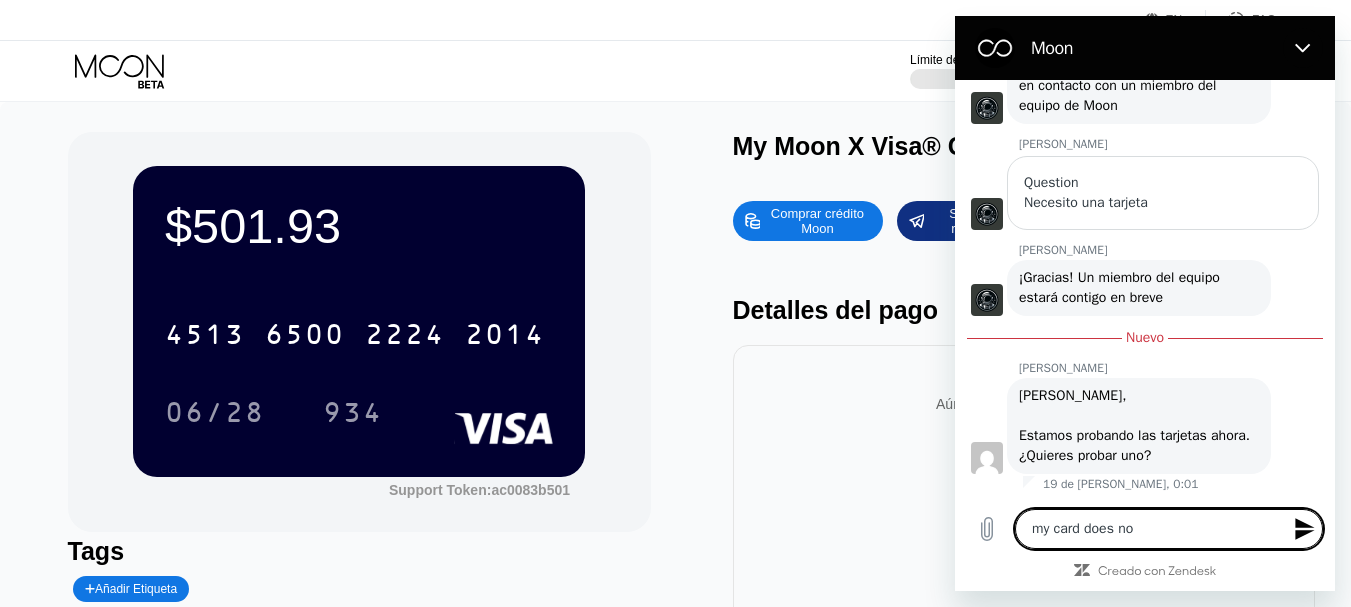 type on "x" 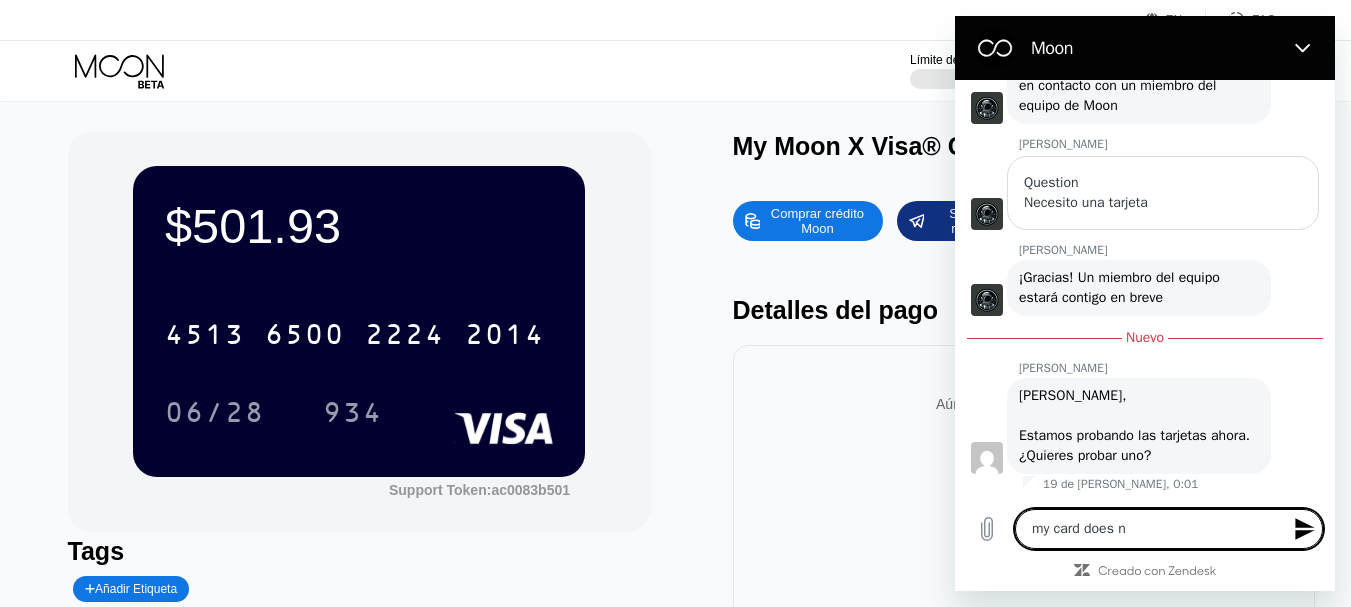type on "x" 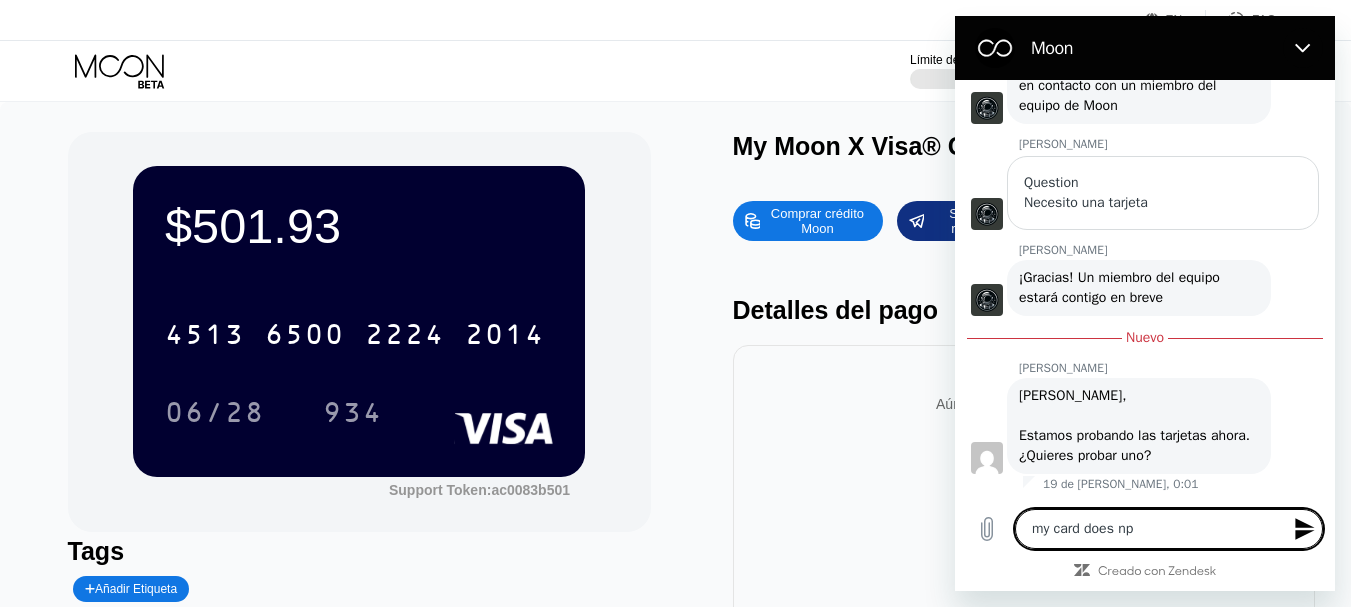 type on "my card does npt" 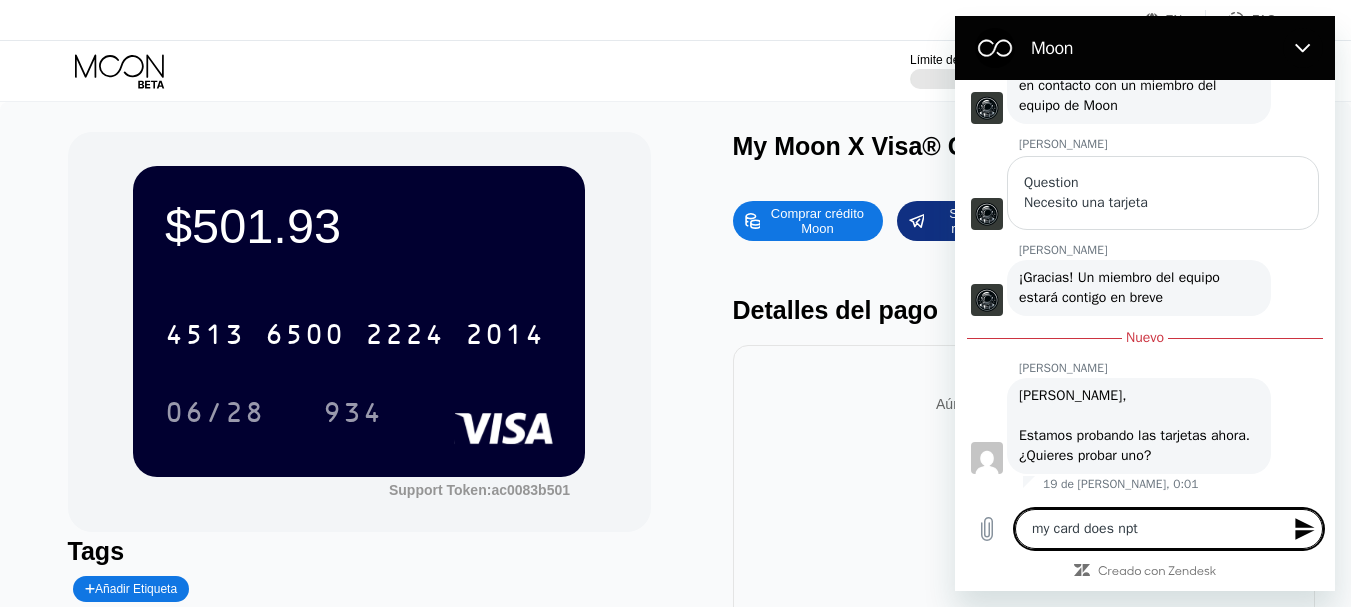 type on "x" 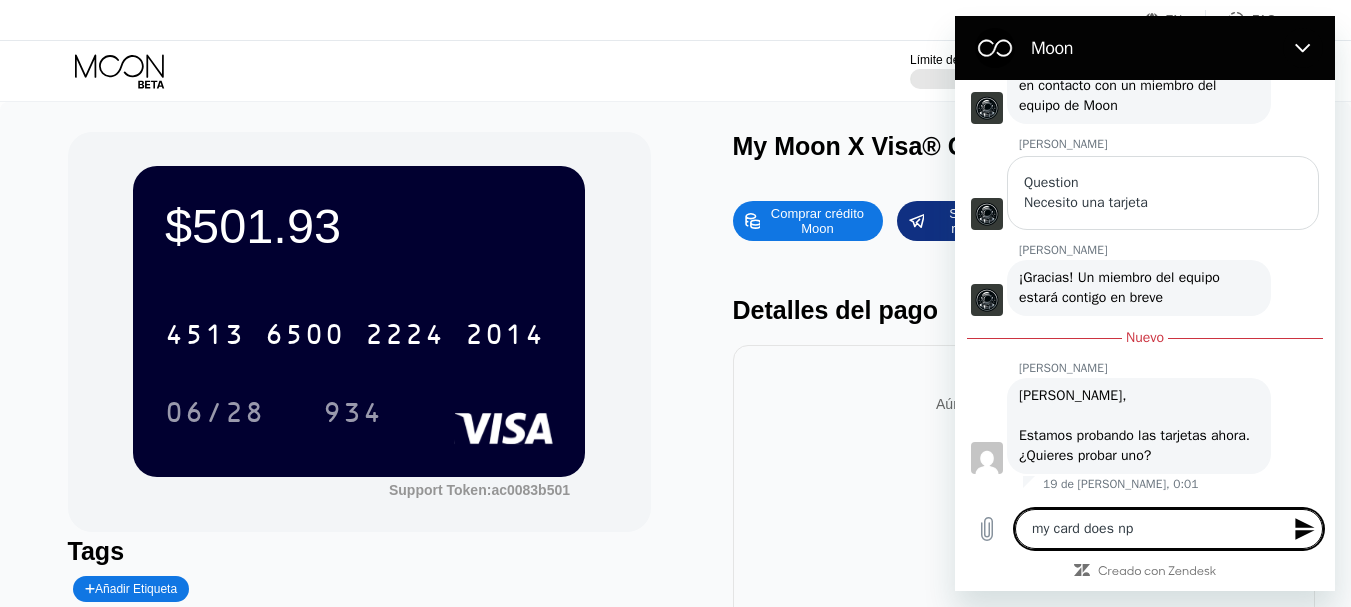 type on "x" 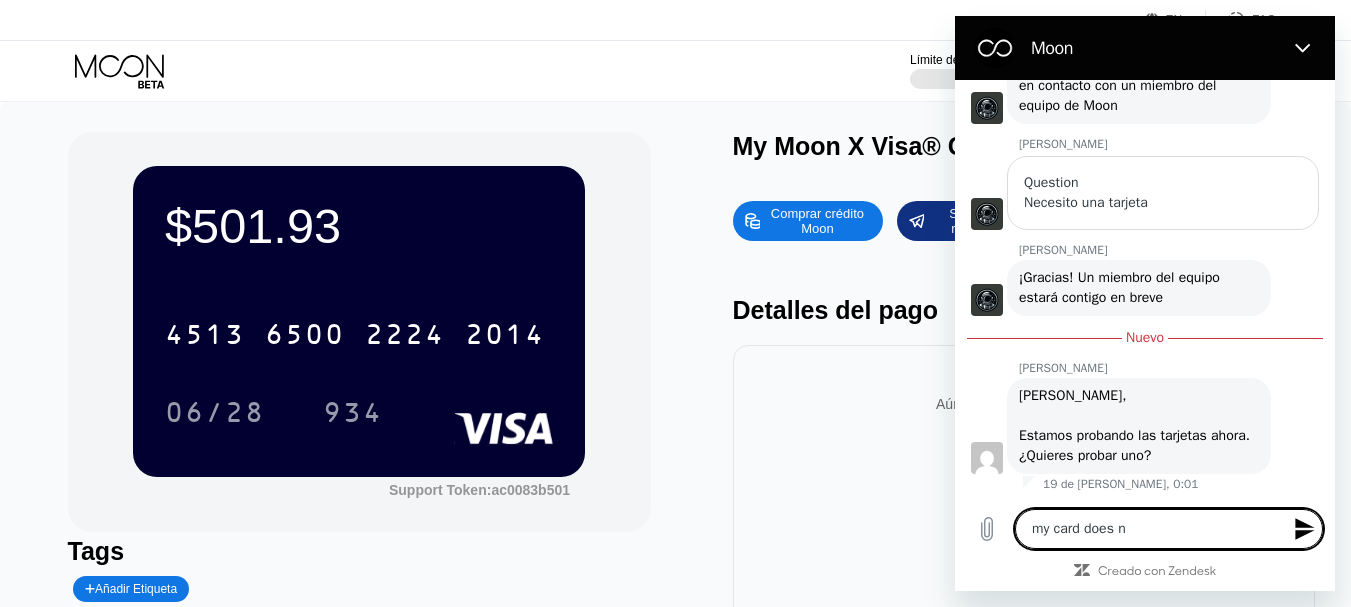 type on "x" 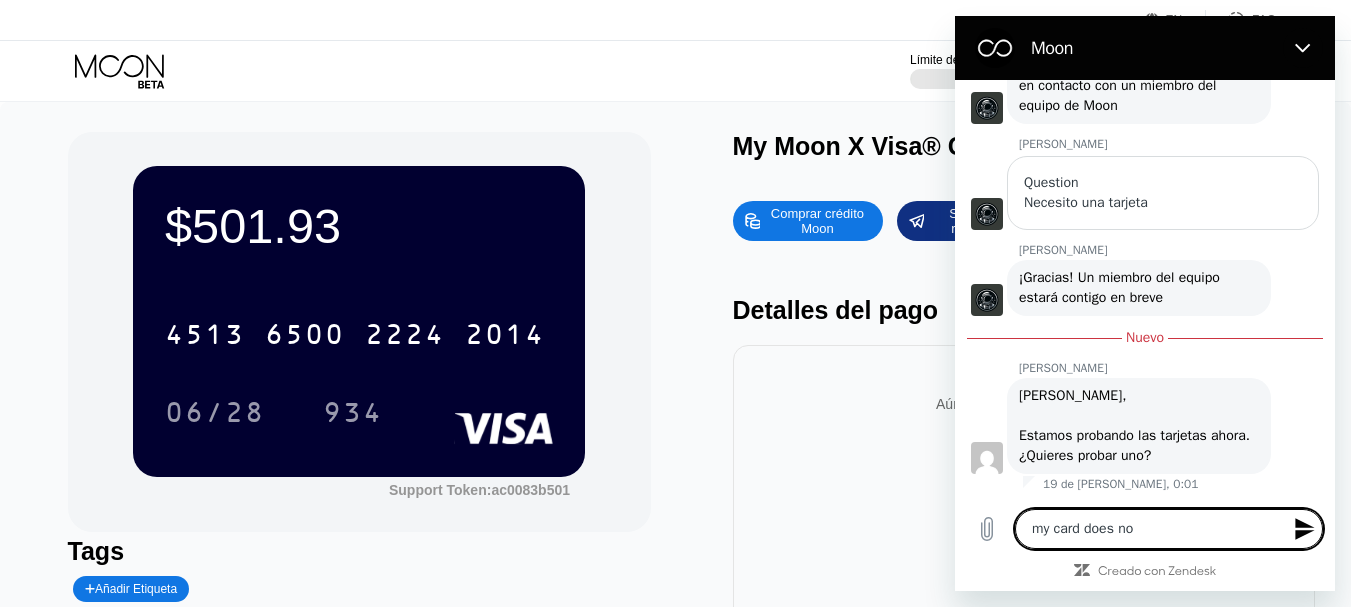 type on "my card does not" 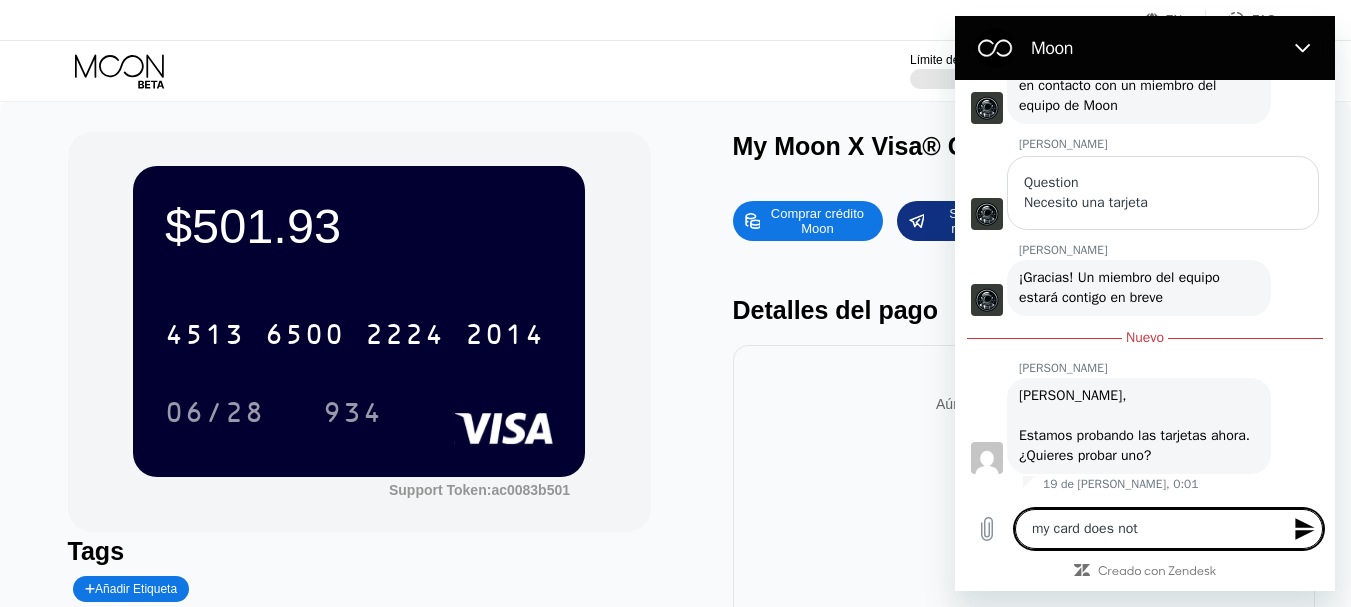 type on "my card does not" 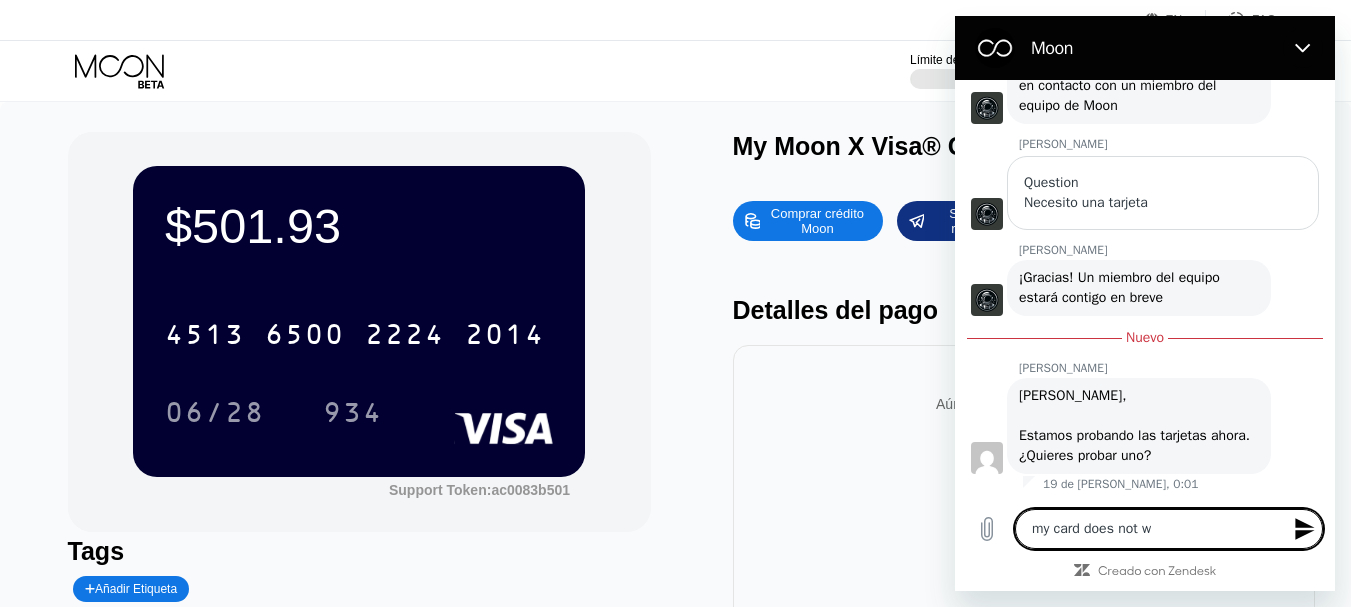 type on "my card does not wa" 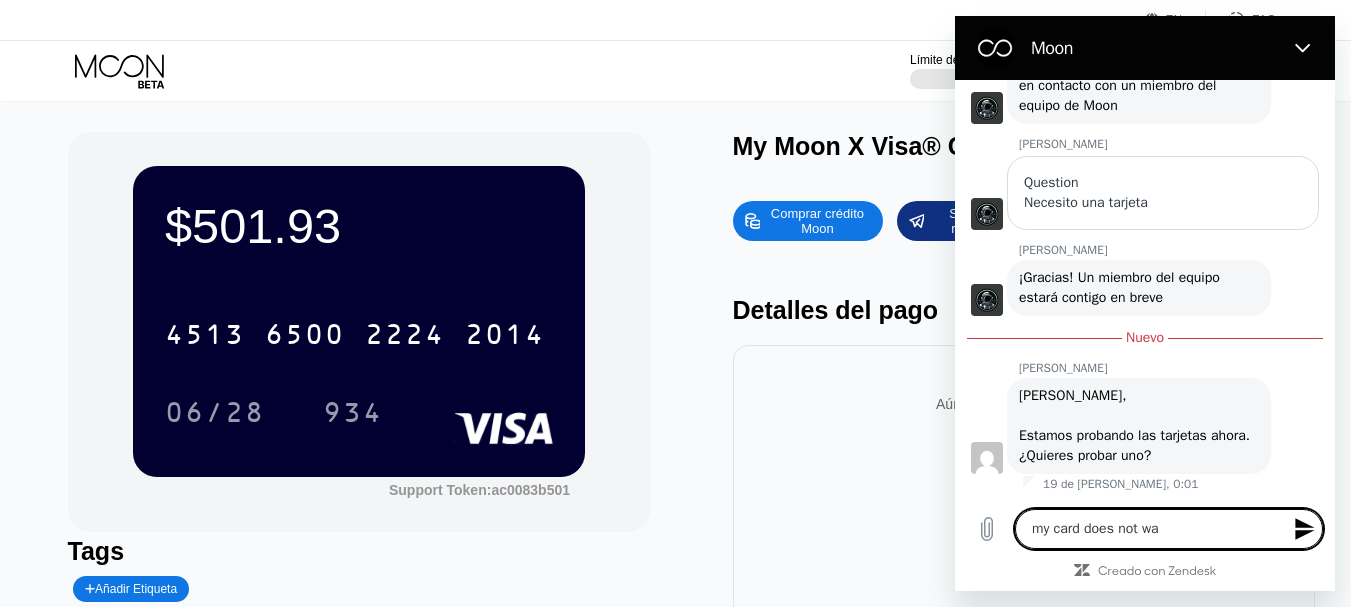 type on "my card does not wan" 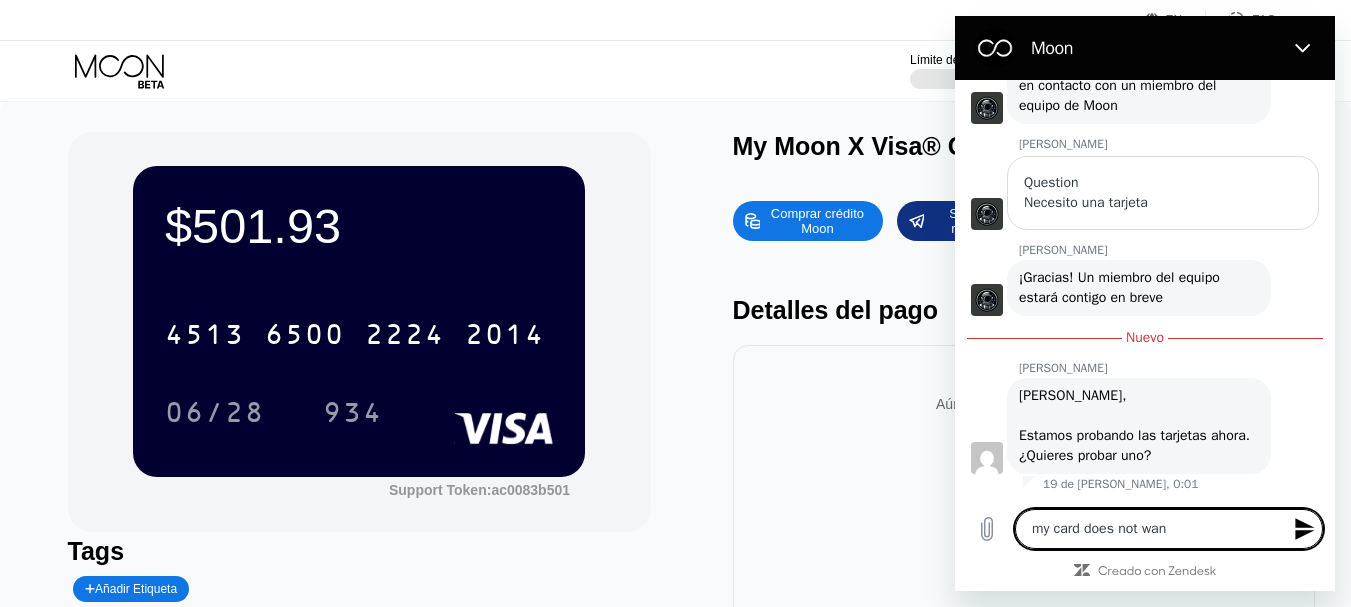 type on "my card does not want" 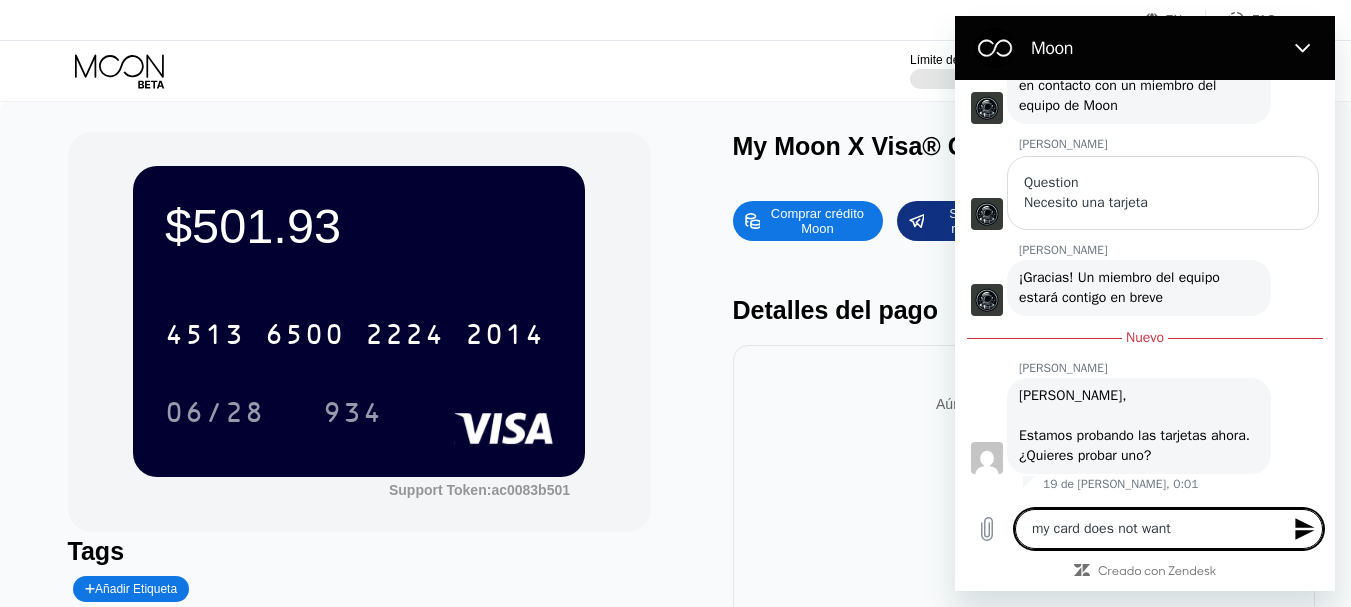type on "my card does not wantt" 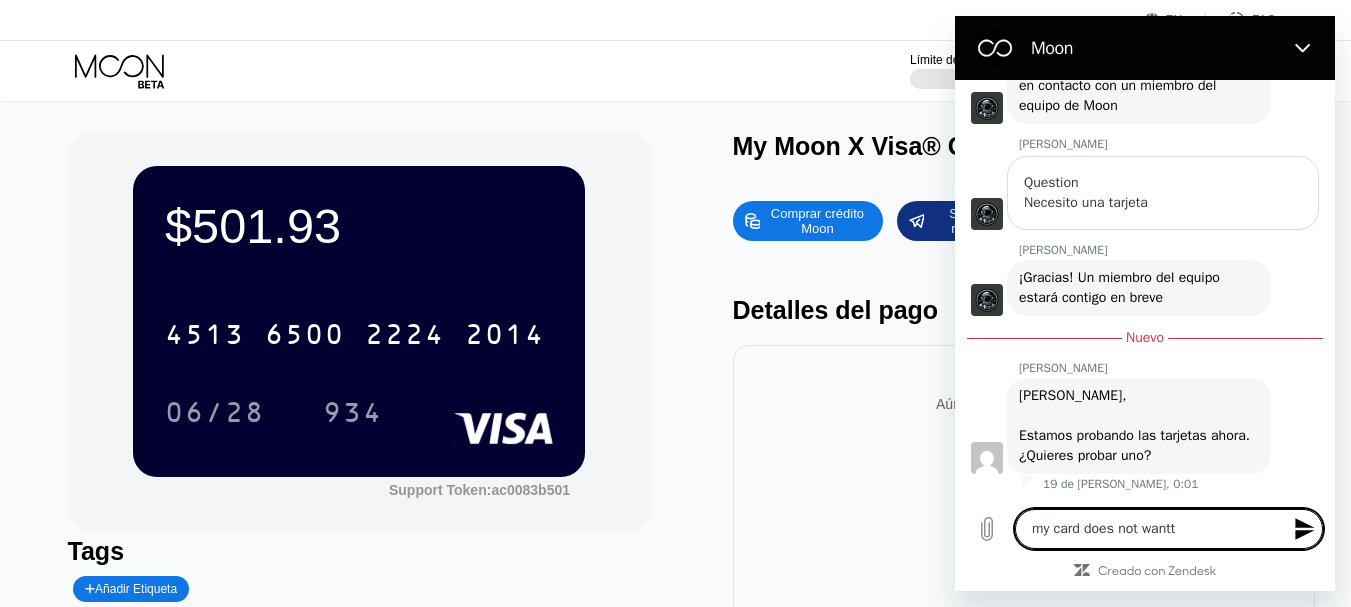 type on "my card does not wantt" 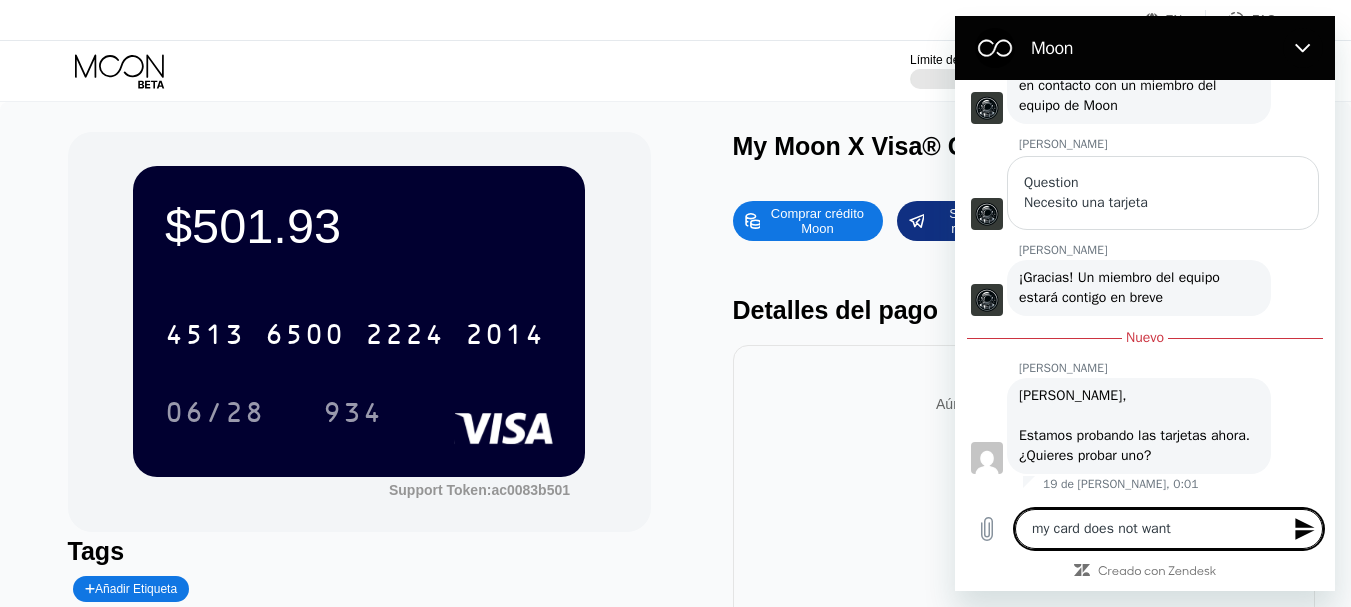type on "my card does not want" 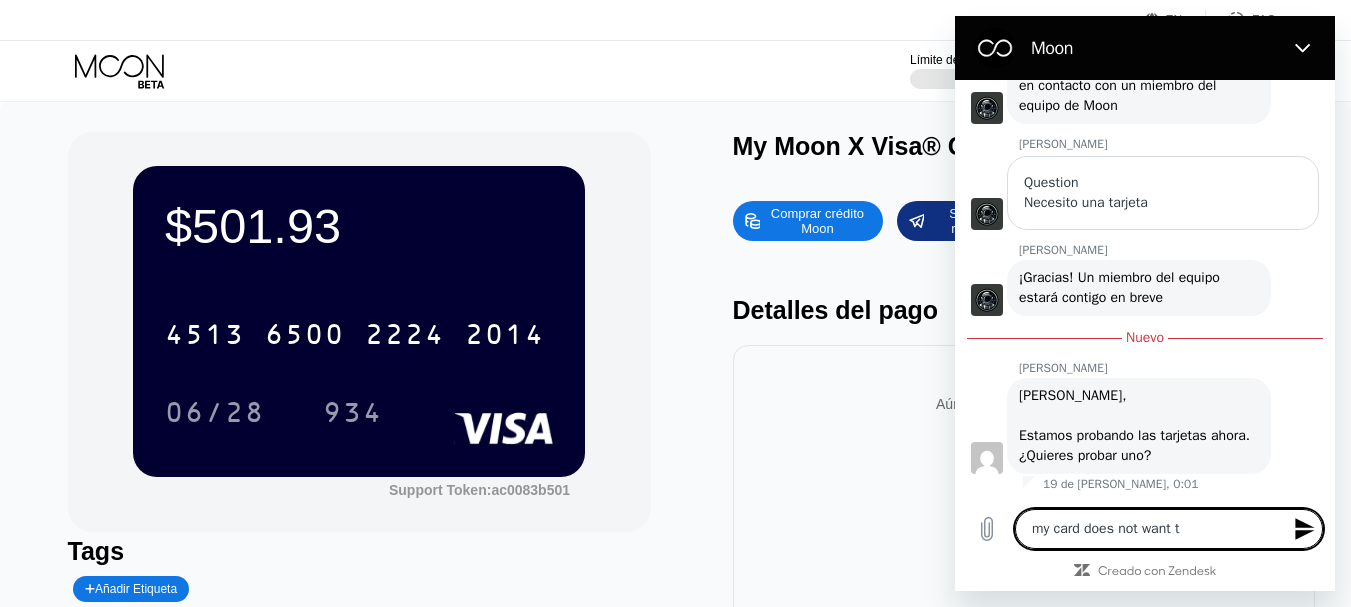 type on "my card does not want to" 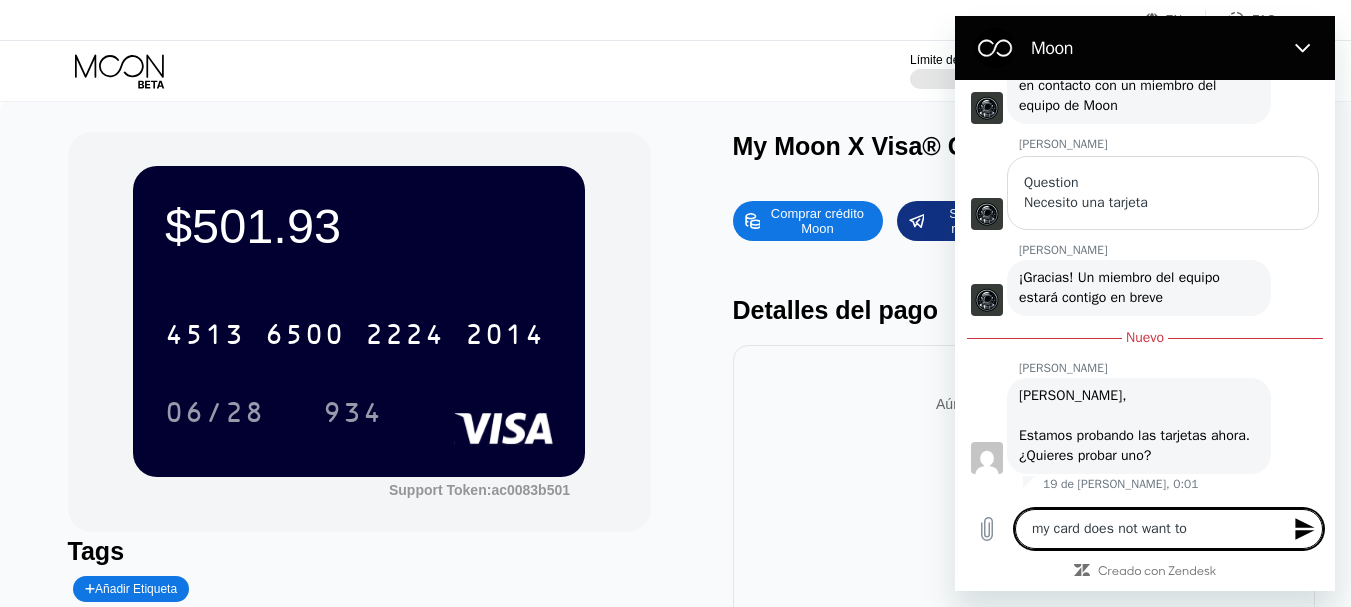 type on "my card does not want to" 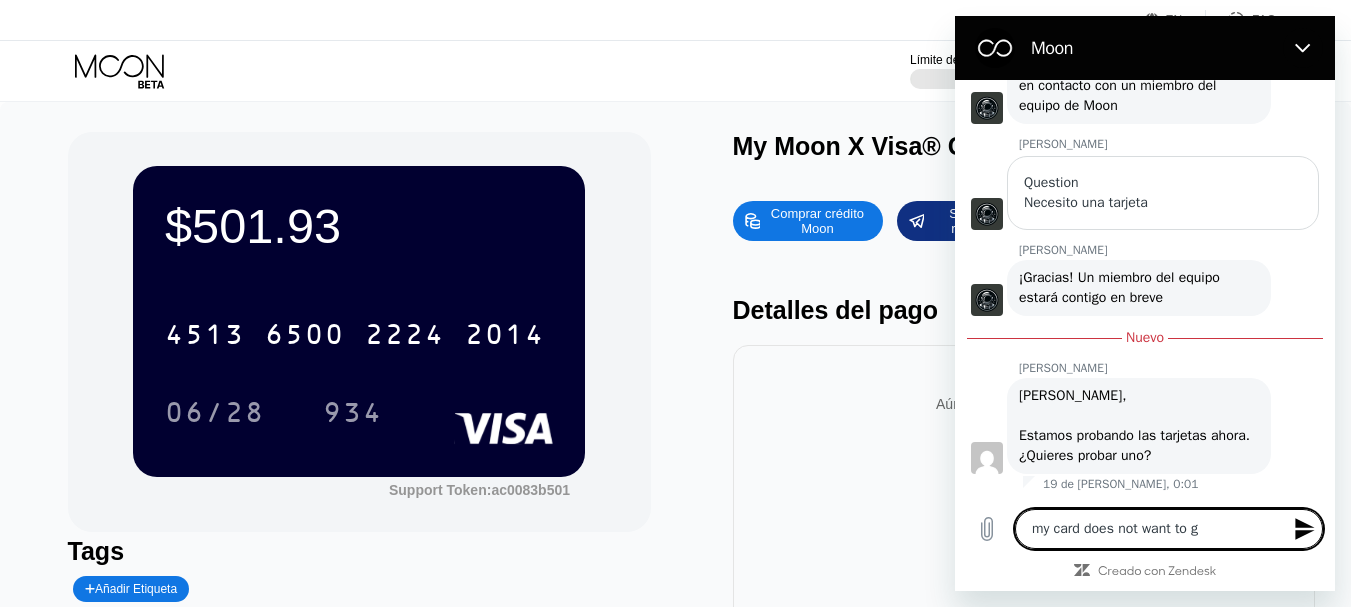 type on "my card does not want to go" 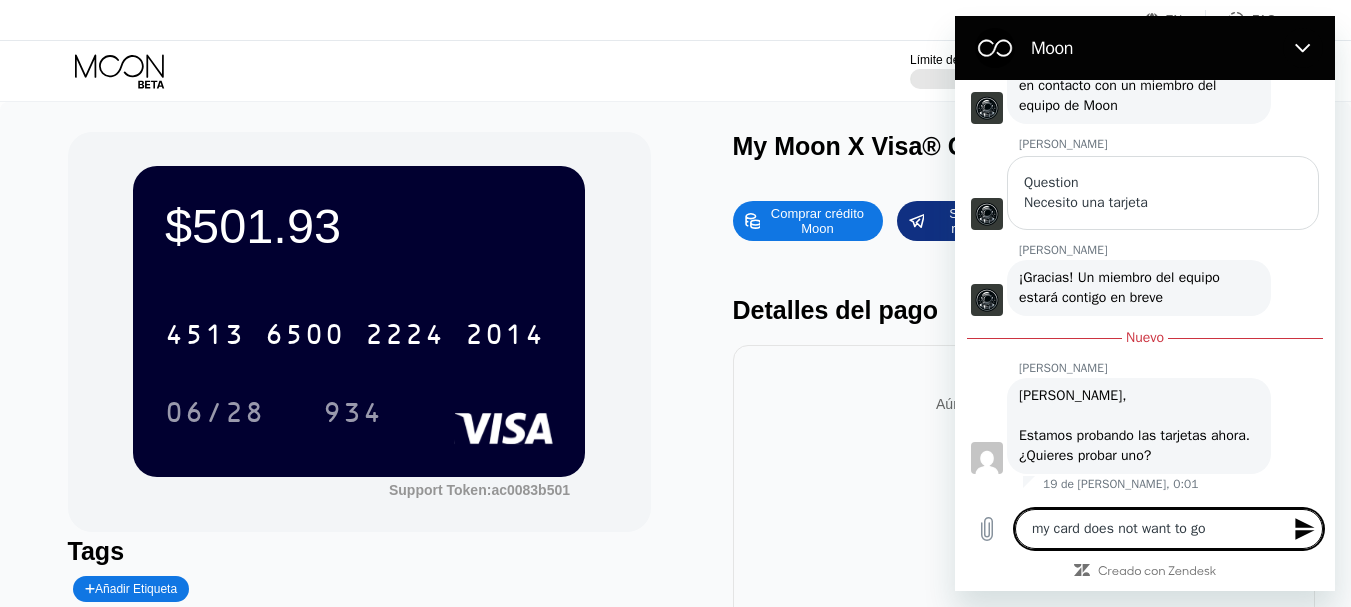 type on "my card does not want to go" 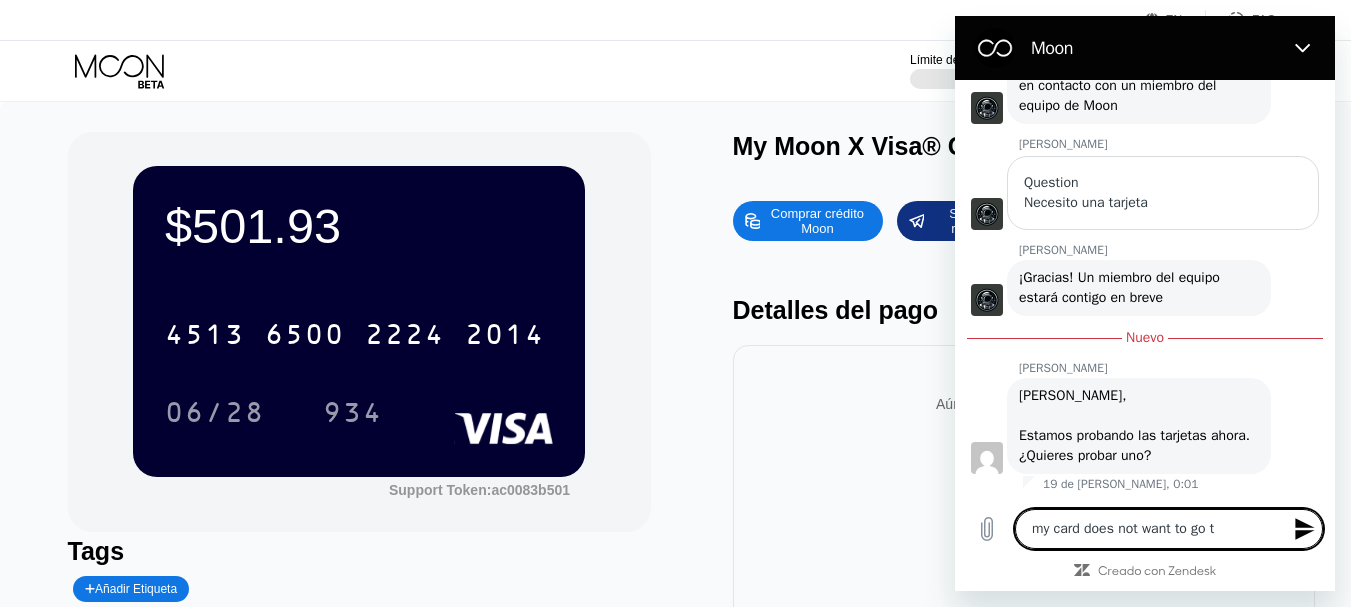 type on "my card does not want to go th" 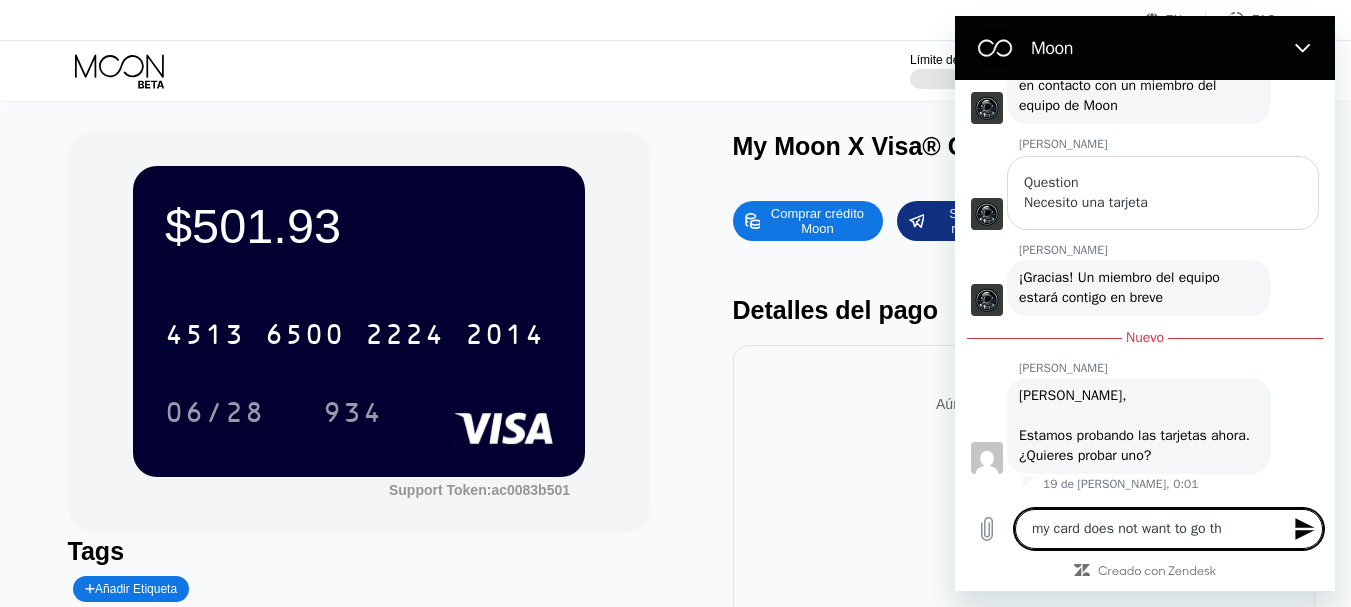 type on "my card does not want to go thr" 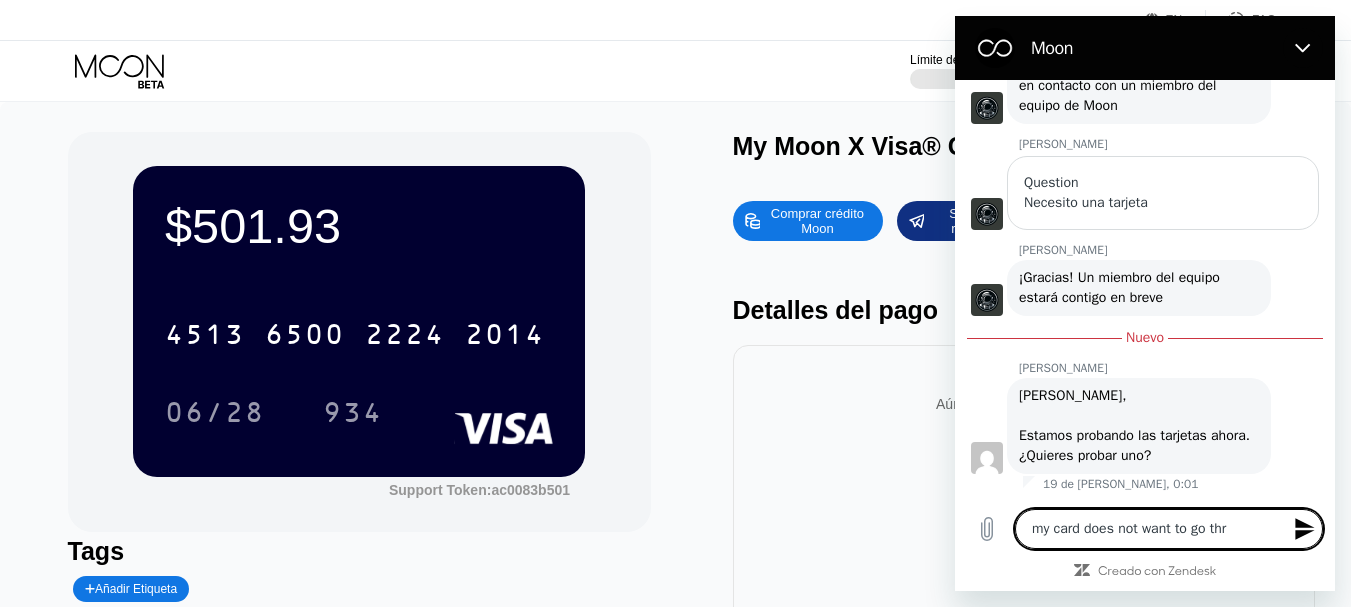 type on "my card does not want to go thru" 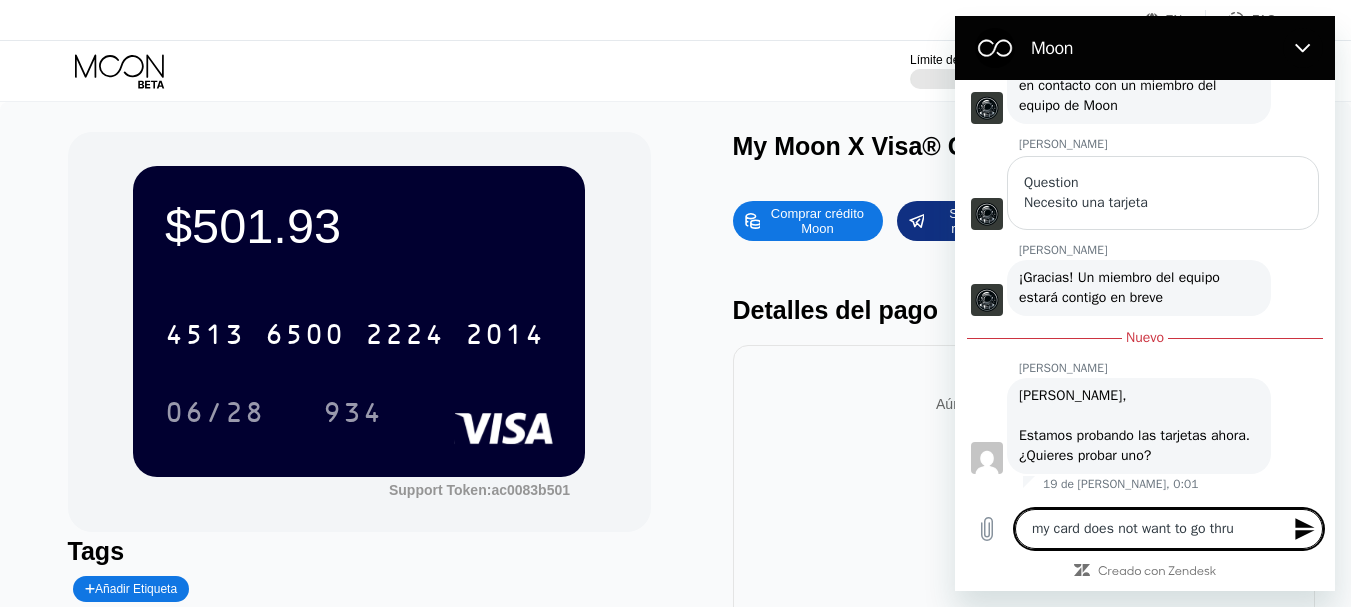 type on "my card does not want to go thru" 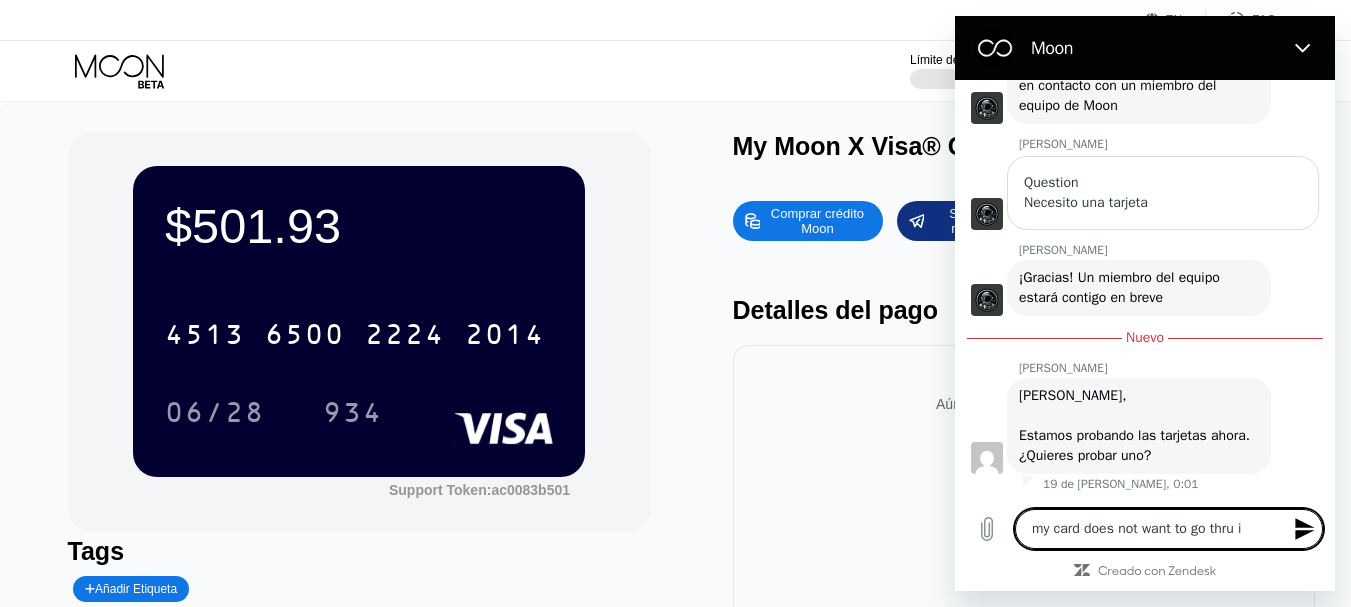 type on "x" 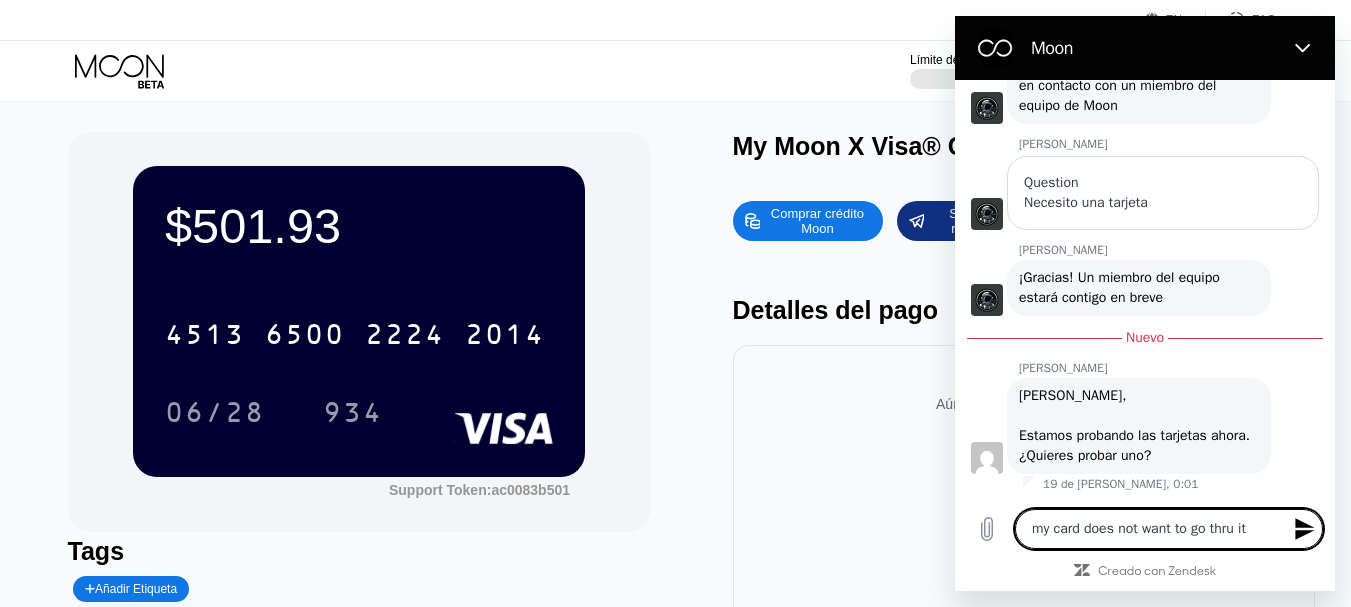 type on "my card does not want to go thru it" 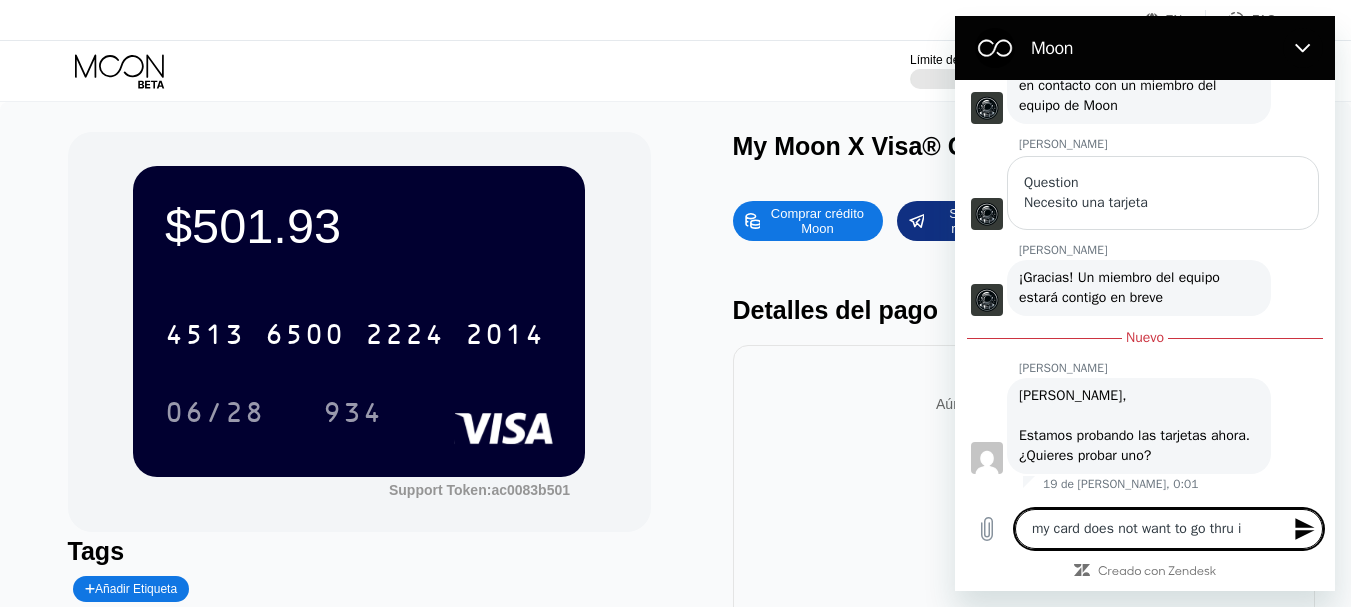 type on "my card does not want to go thru" 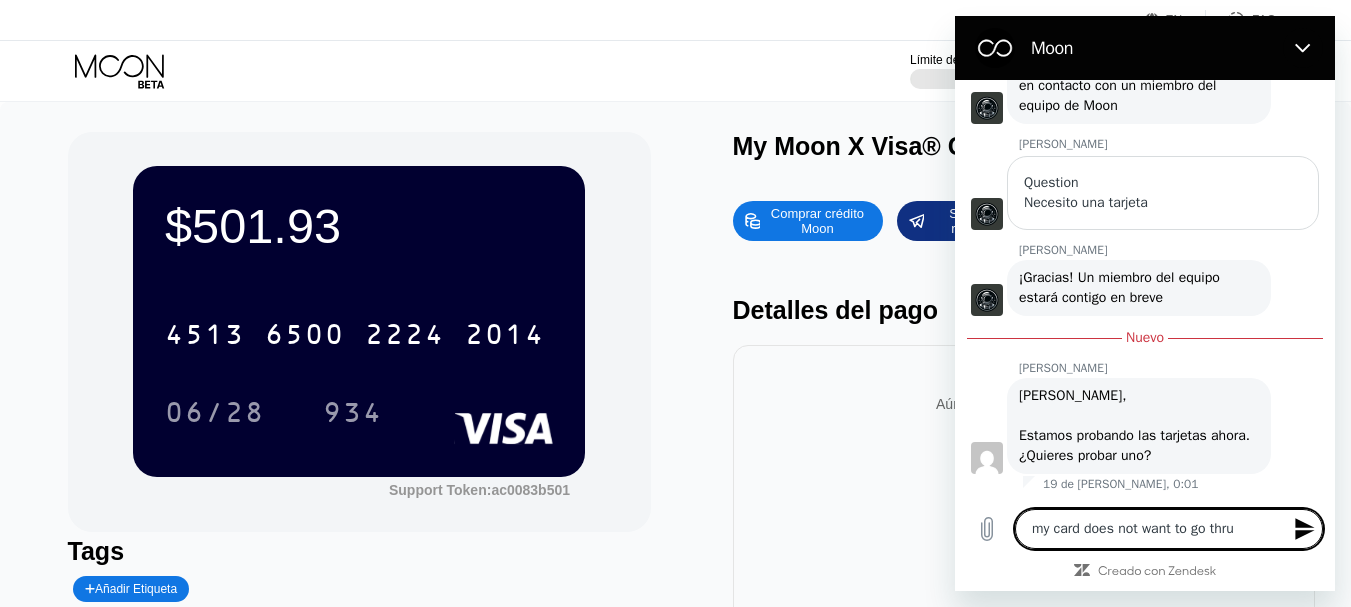 type on "my card does not want to go thru i" 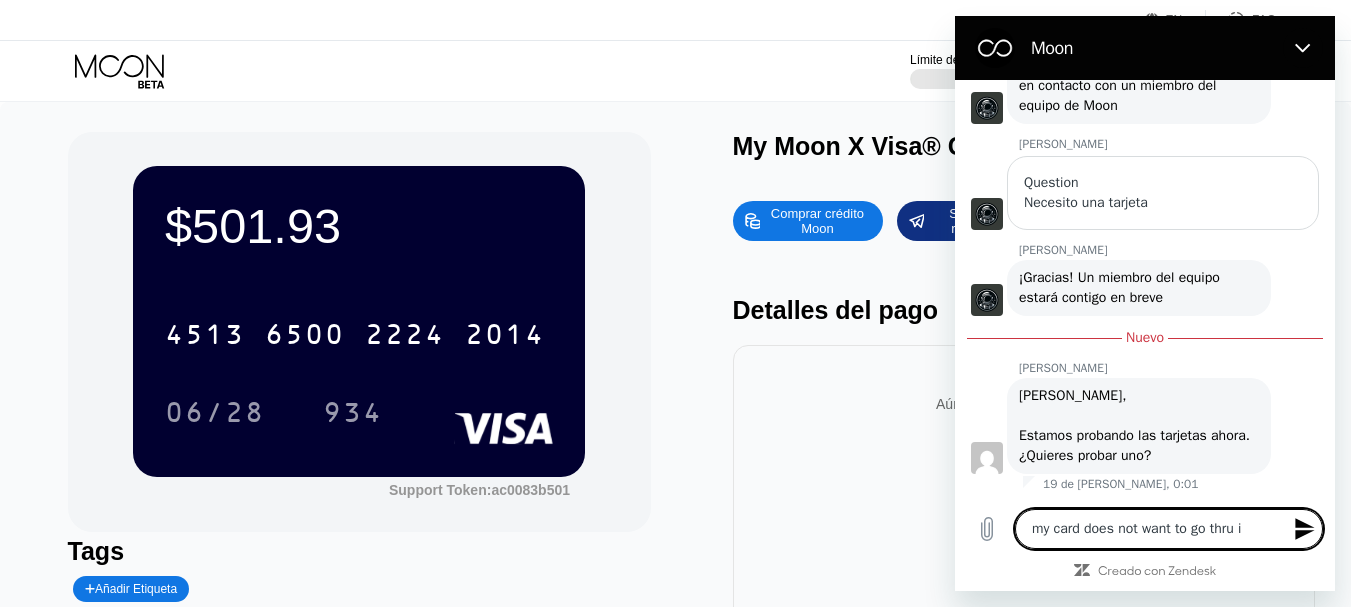 type on "my card does not want to go thru it" 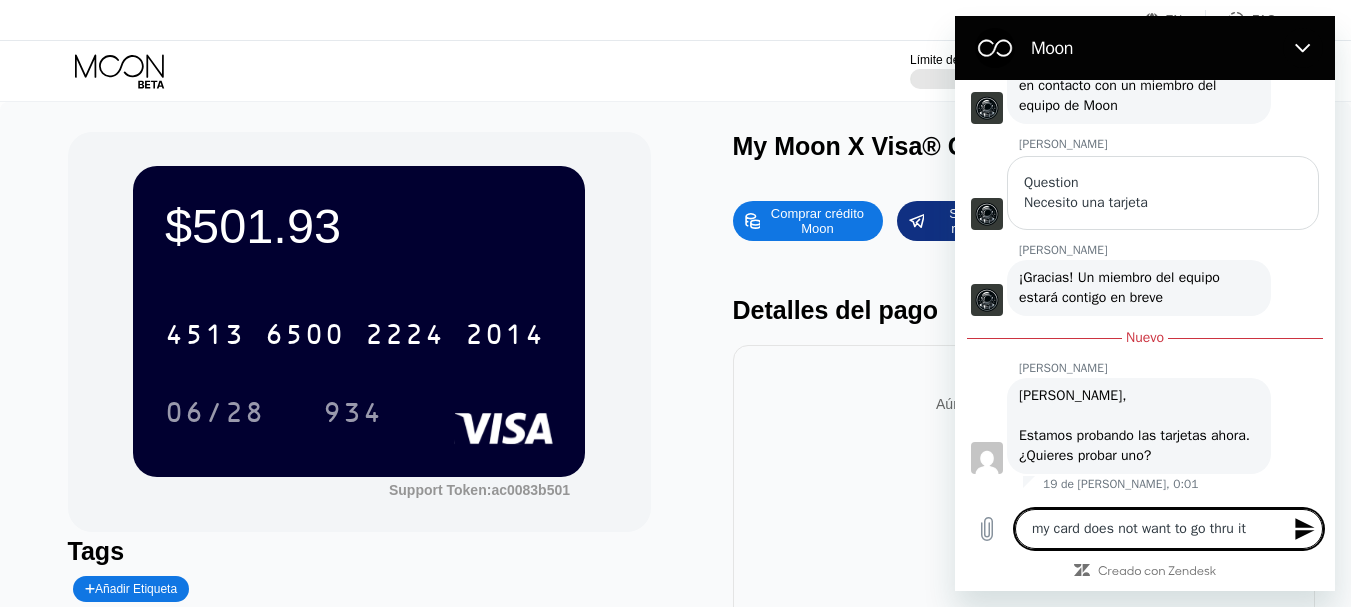 type on "my card does not want to go thru it" 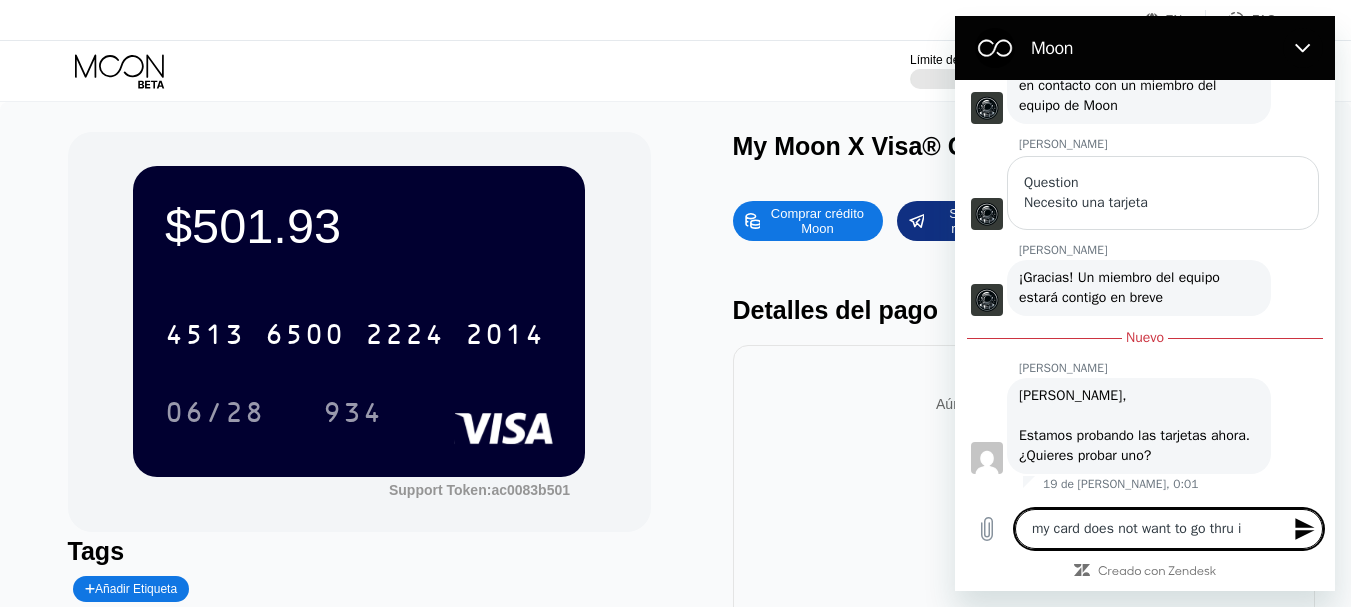 type on "my card does not want to go thru" 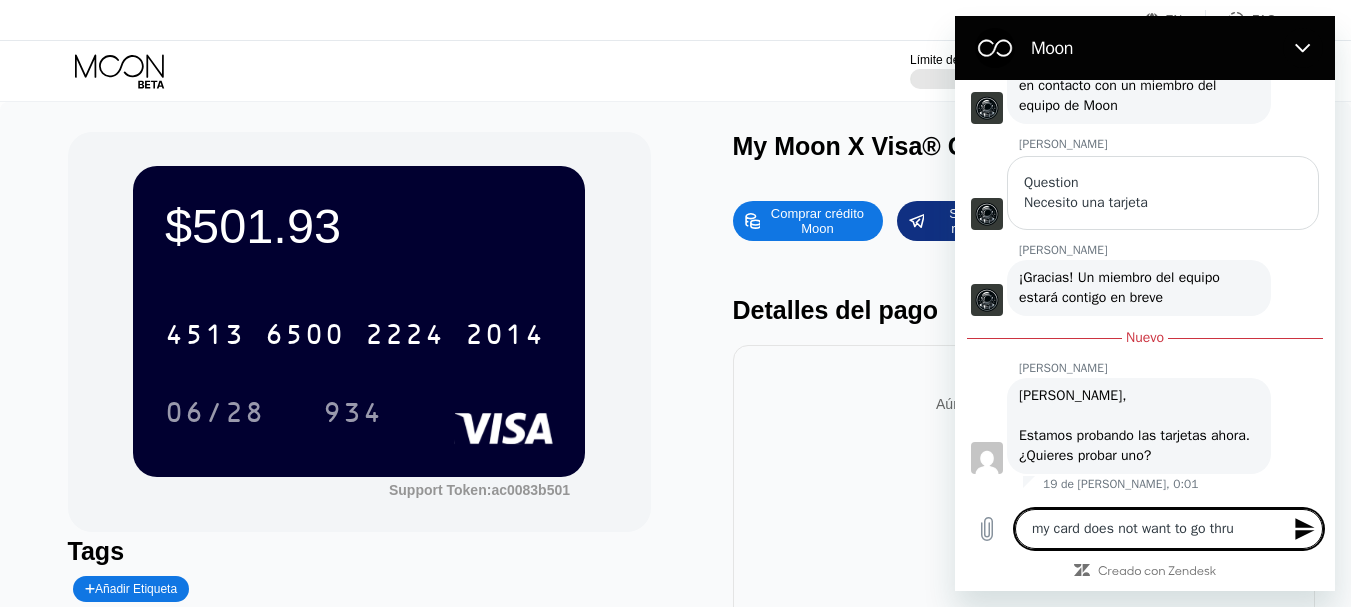 type on "my card does not want to go thru t" 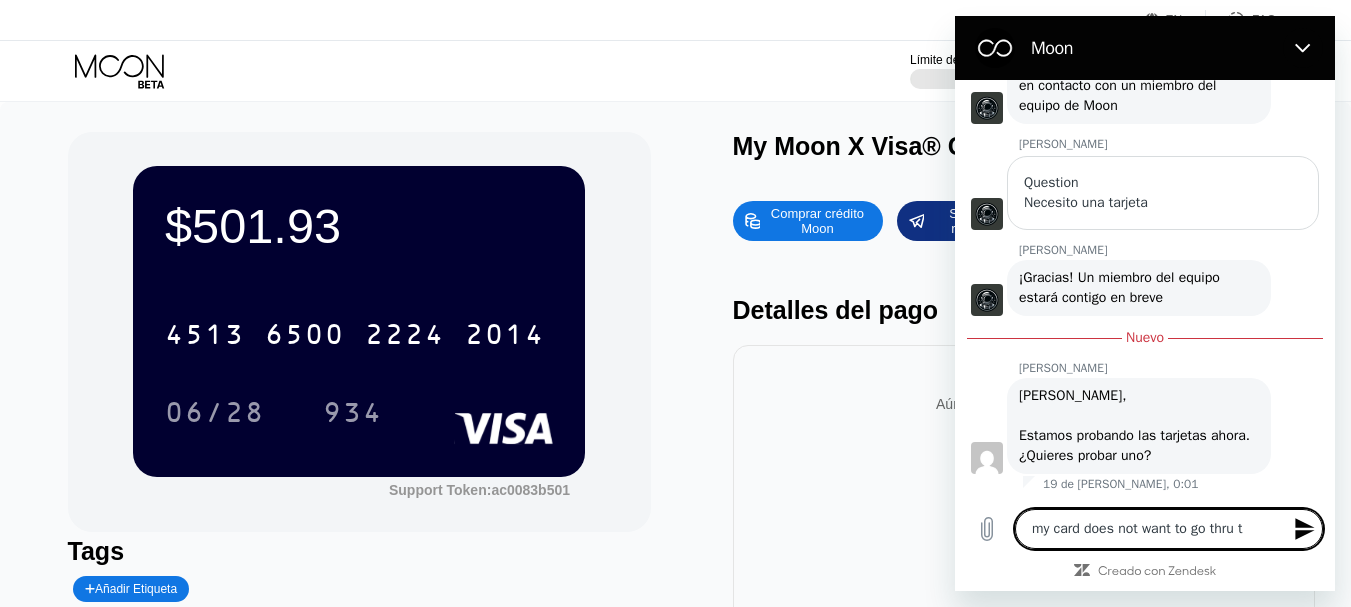 type on "my card does not want to go thru th" 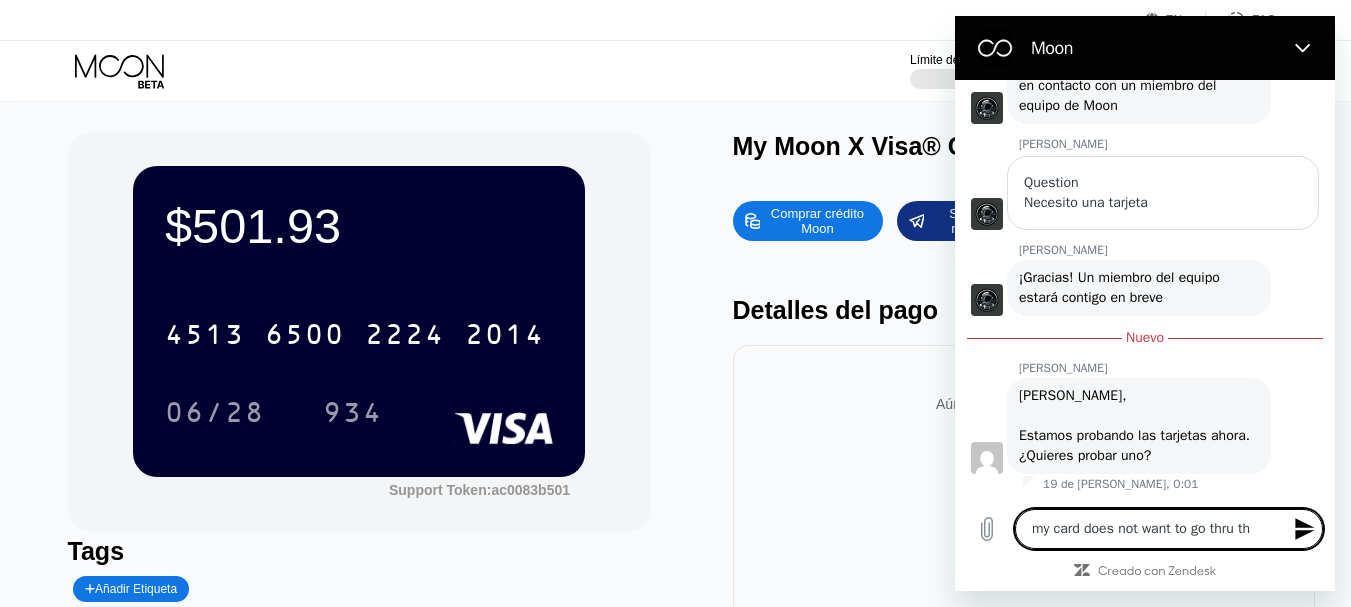 type on "my card does not want to go thru the" 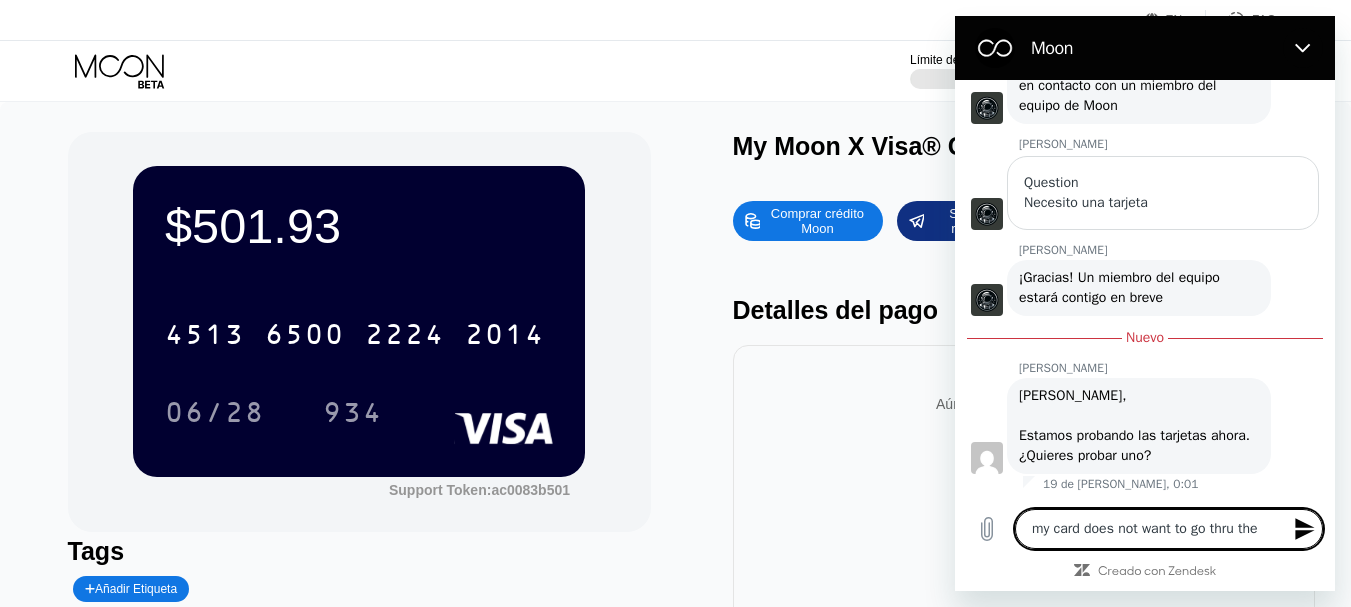 type on "my card does not want to go thru the" 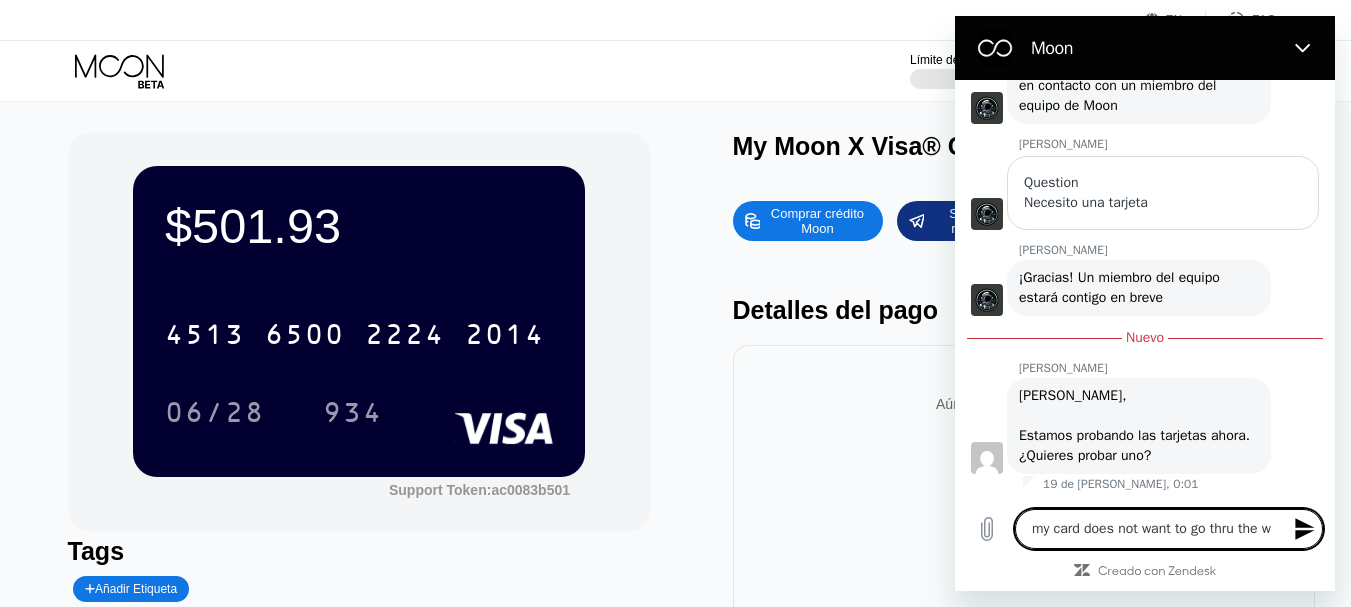 type on "my card does not want to go thru the we" 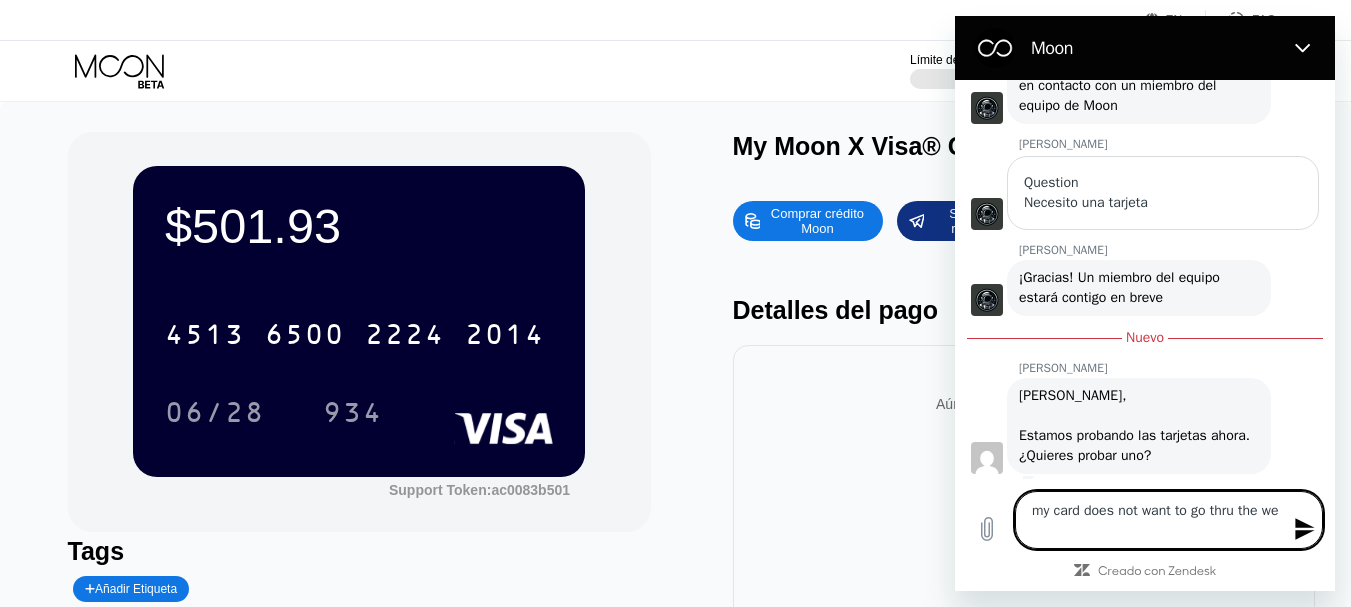 type on "my card does not want to go thru the web" 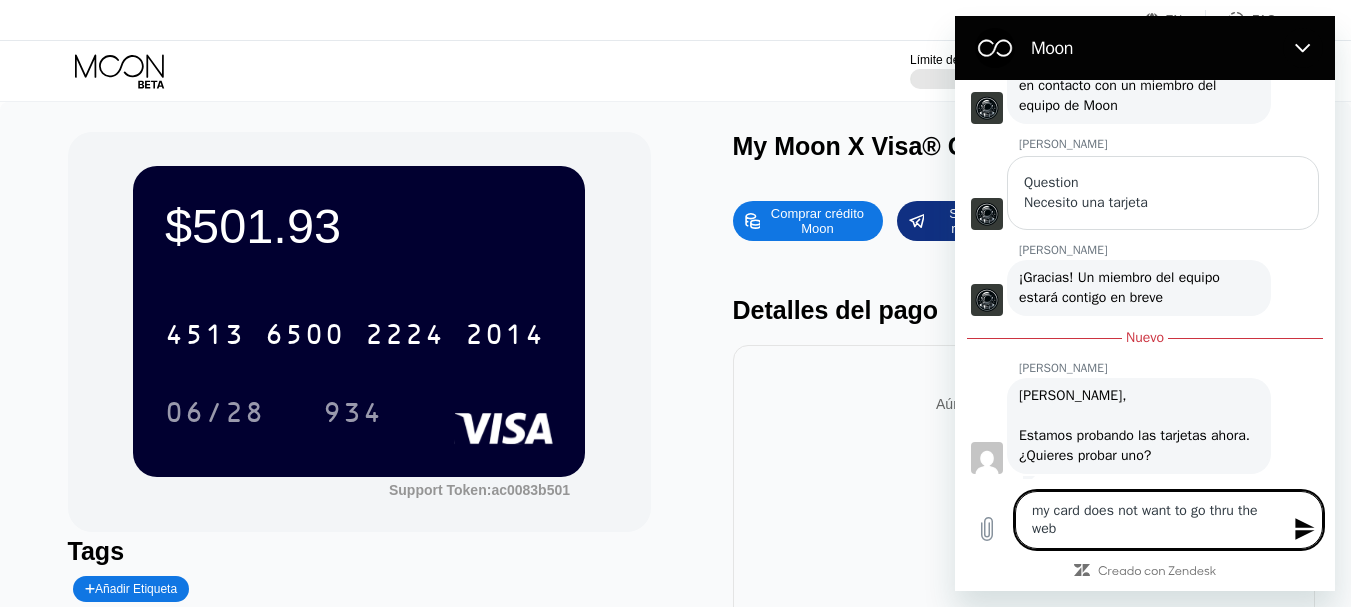 type on "my card does not want to go thru the webs" 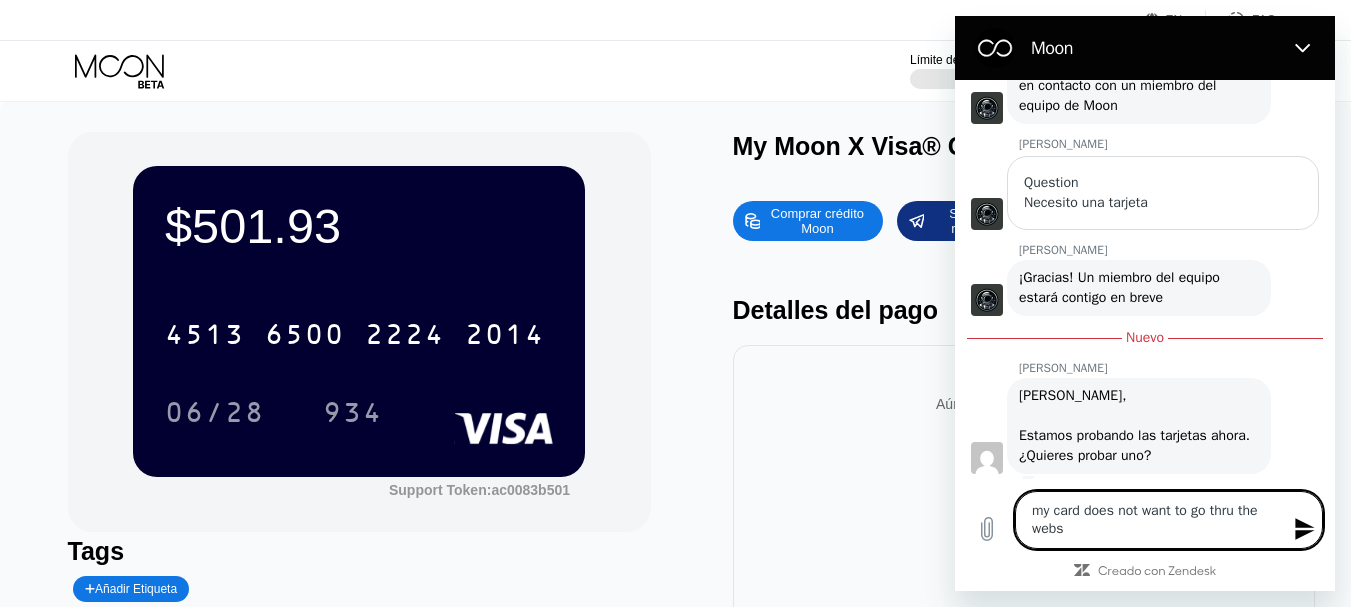 type on "my card does not want to go thru the websi" 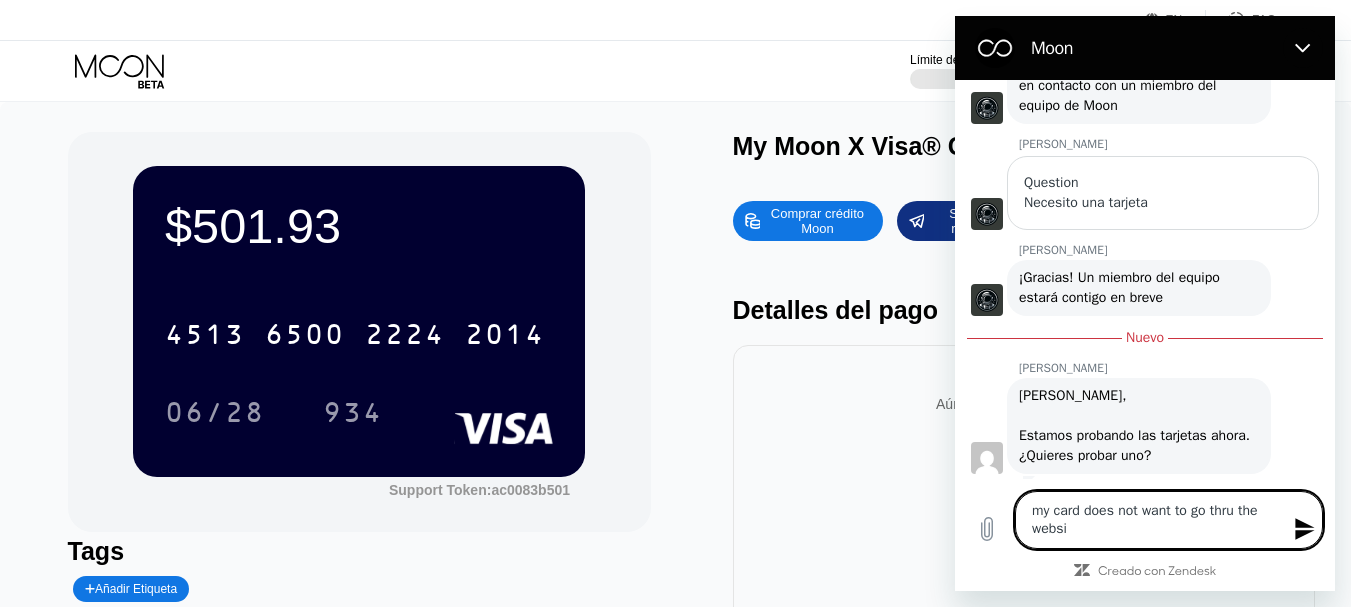 type on "my card does not want to go thru the websit" 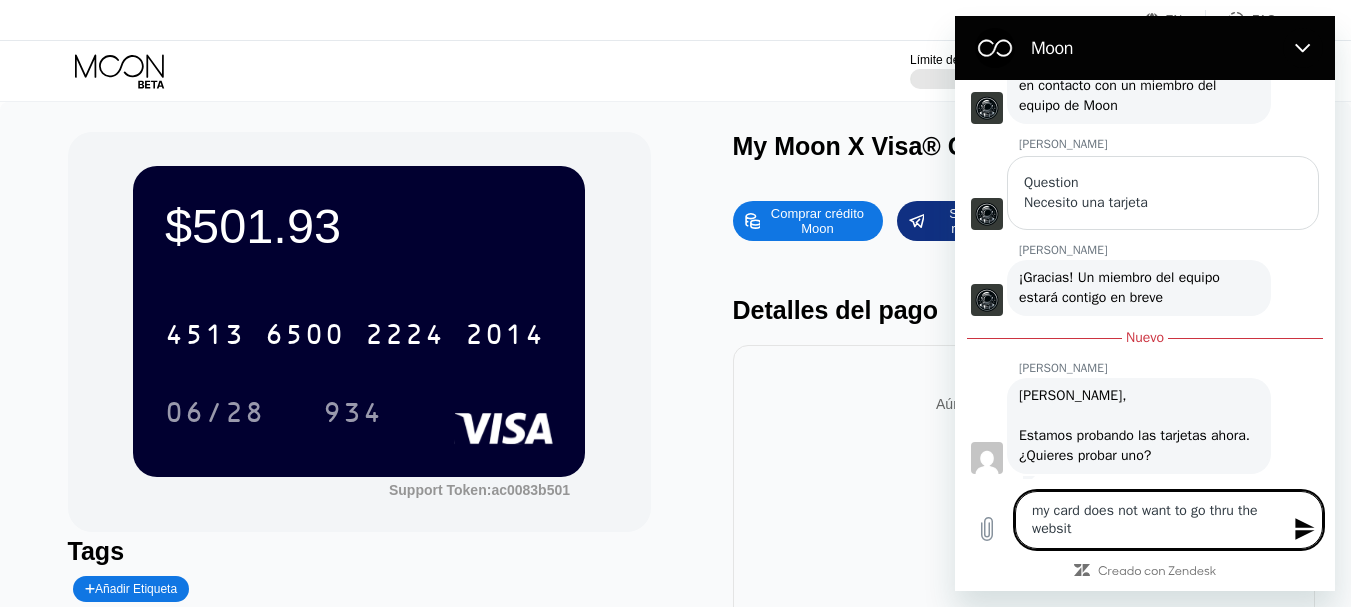 type on "my card does not want to go thru the website" 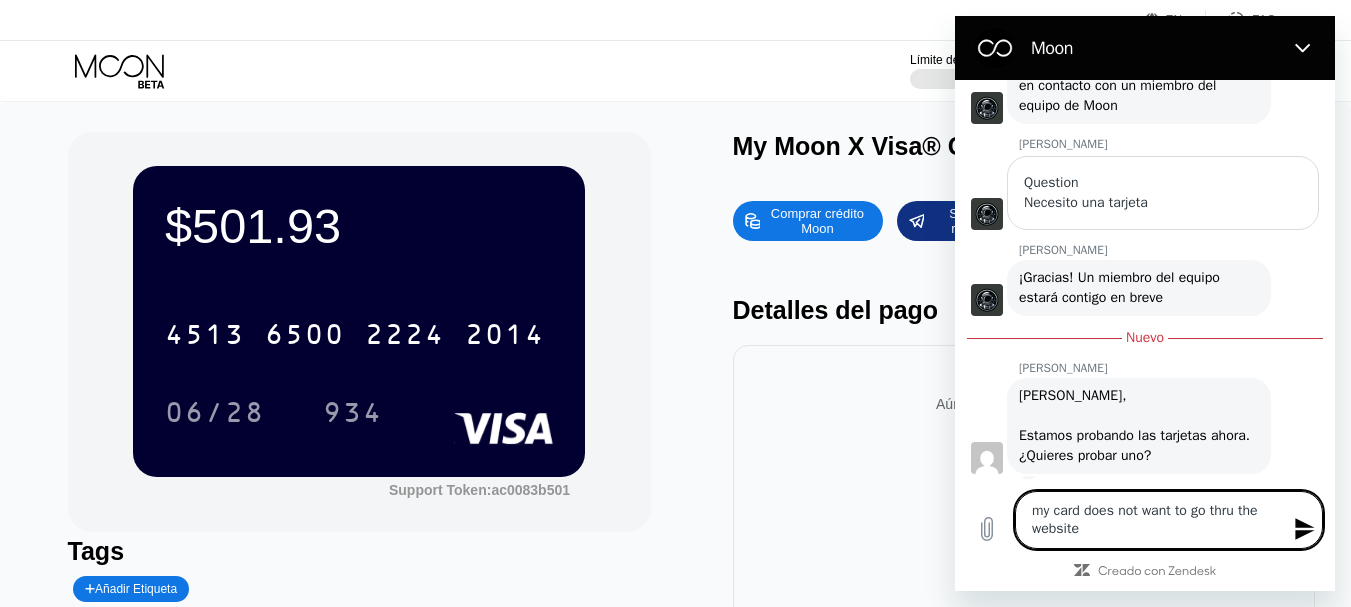 type on "my card does not want to go thru the website" 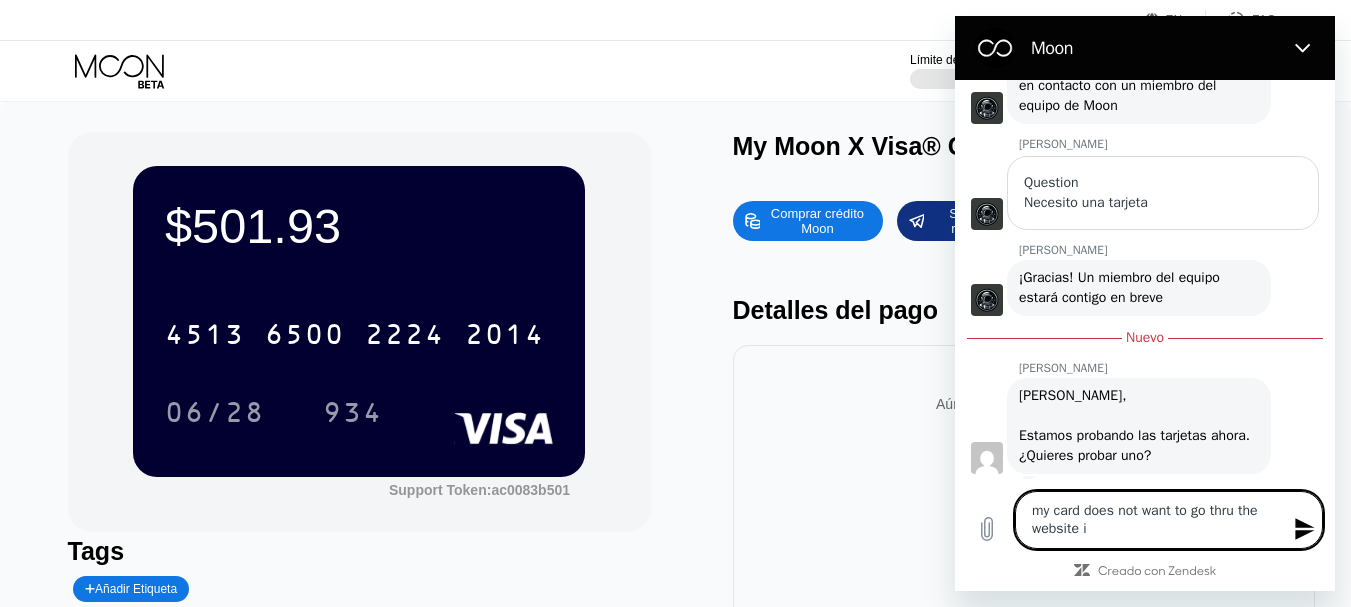 type on "my card does not want to go thru the website is" 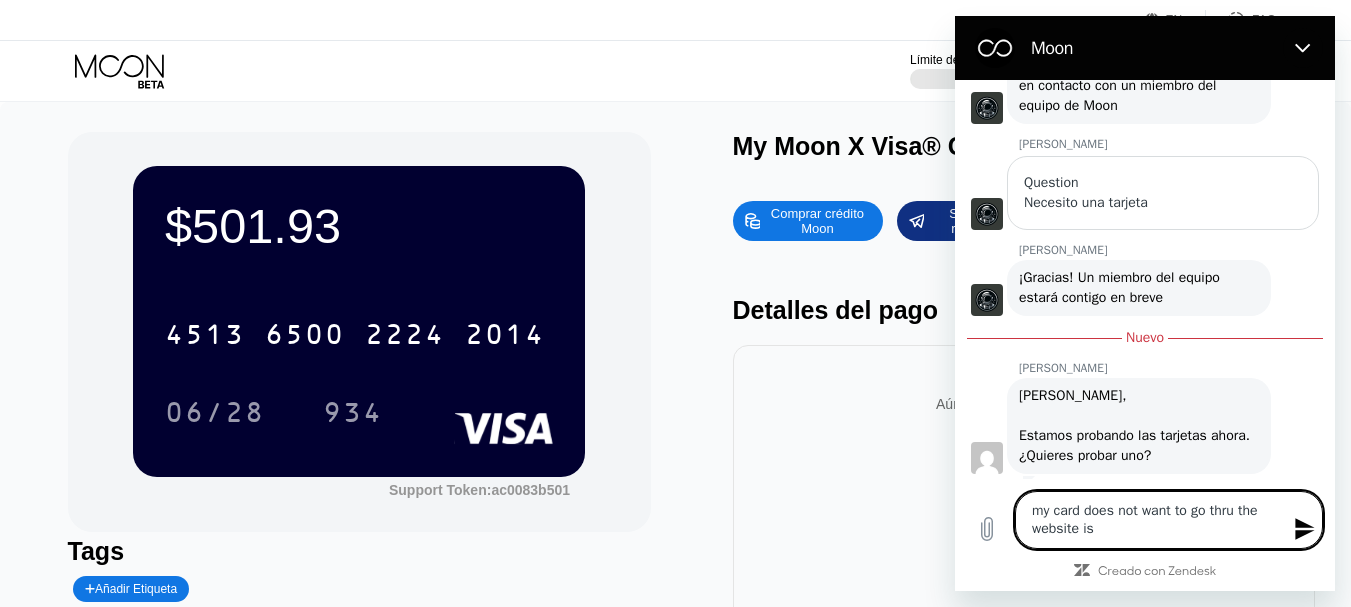 type on "my card does not want to go thru the website is" 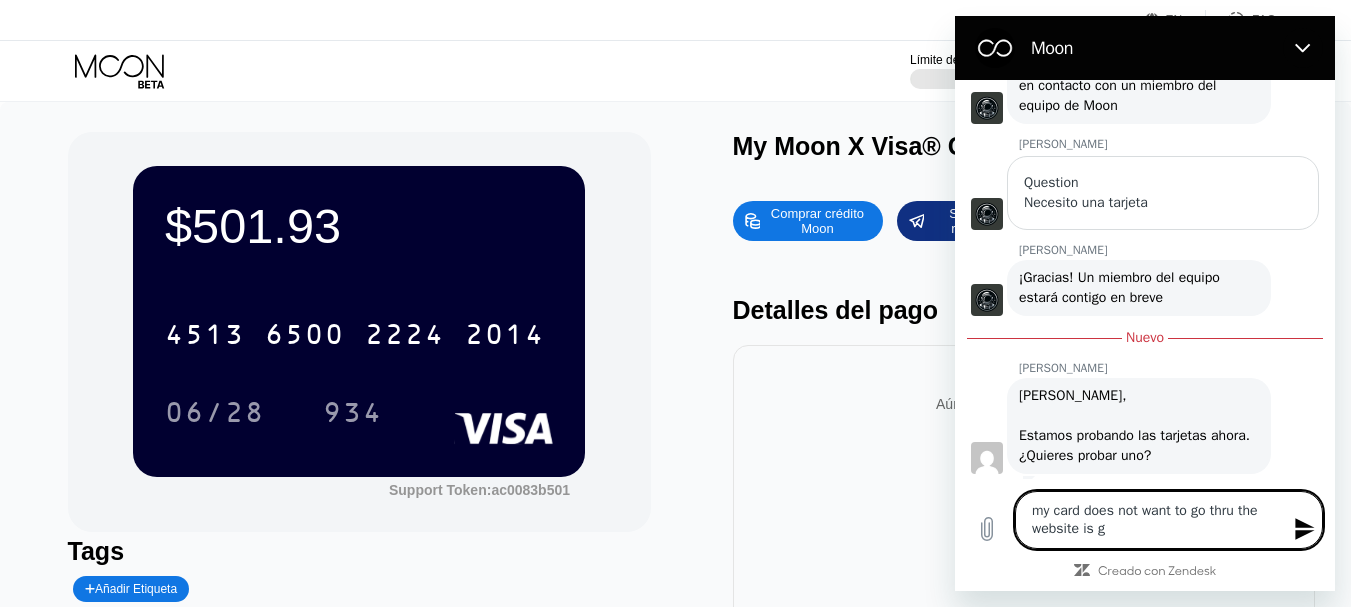 type on "my card does not want to go thru the website is gi" 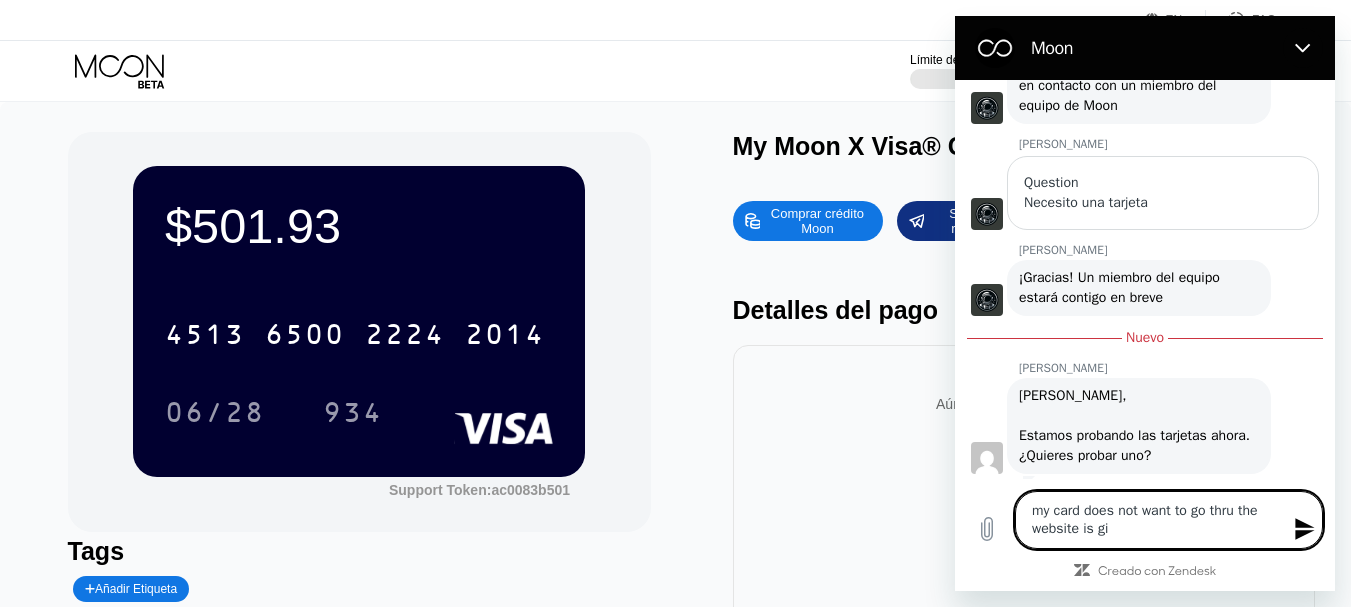 type on "x" 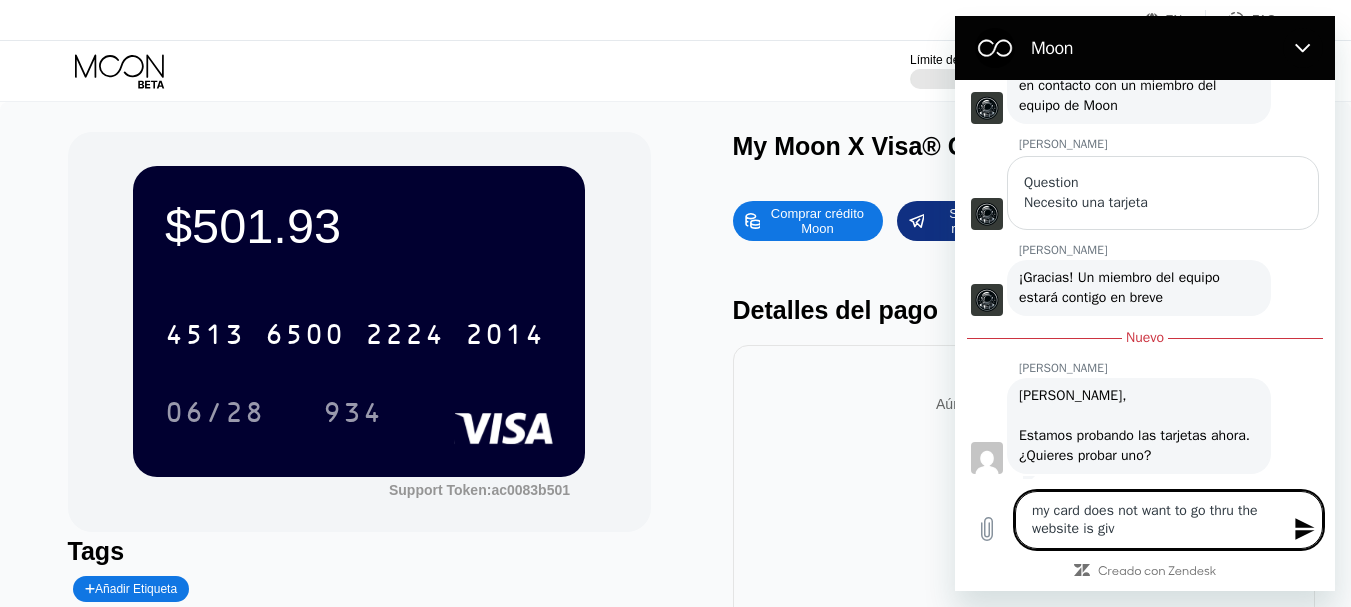 type on "x" 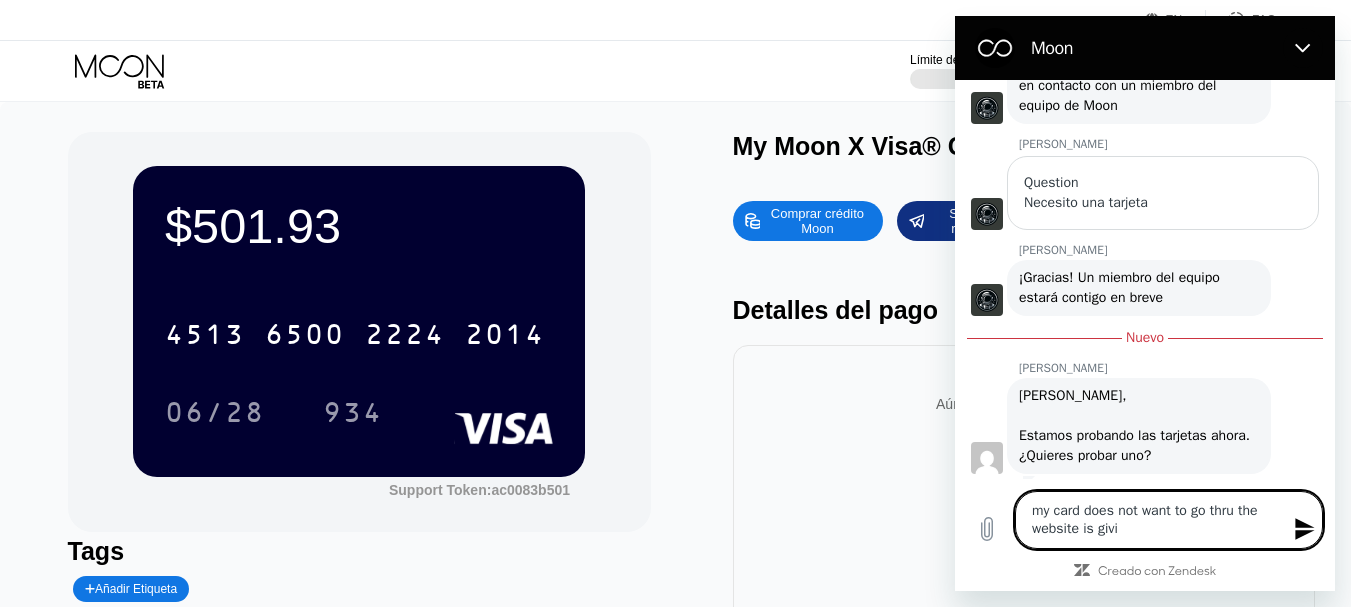 type on "my card does not want to go thru the website is givin" 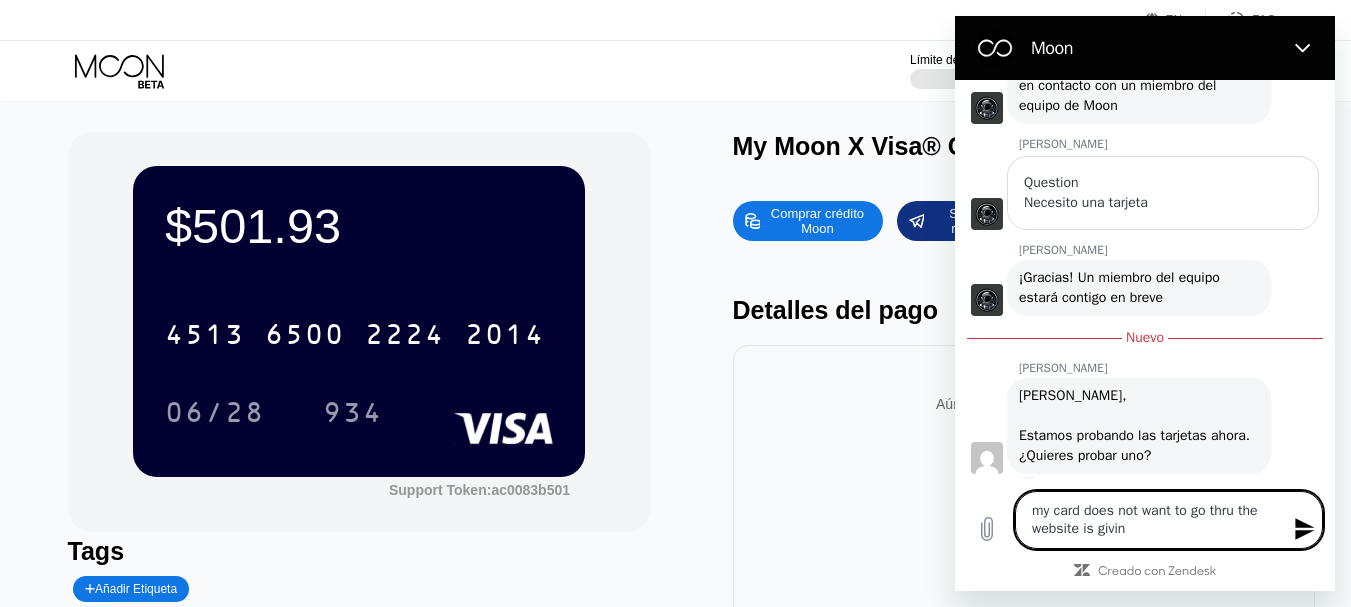 type on "my card does not want to go thru the website is giving" 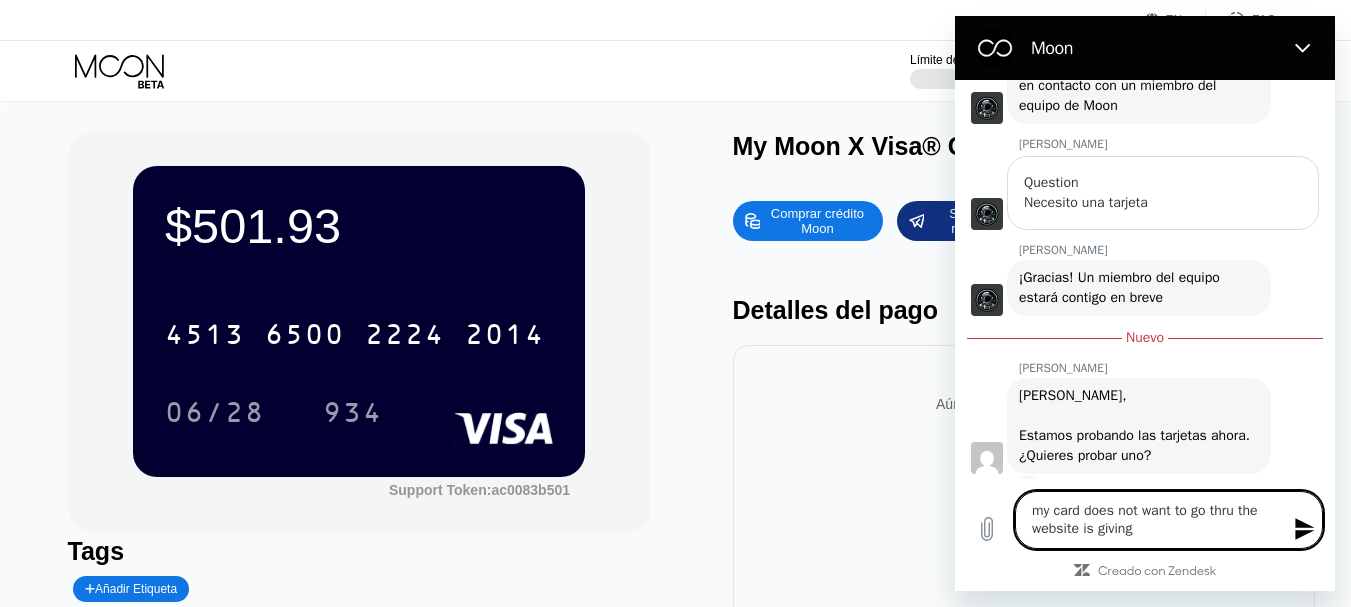 type on "my card does not want to go thru the website is giving" 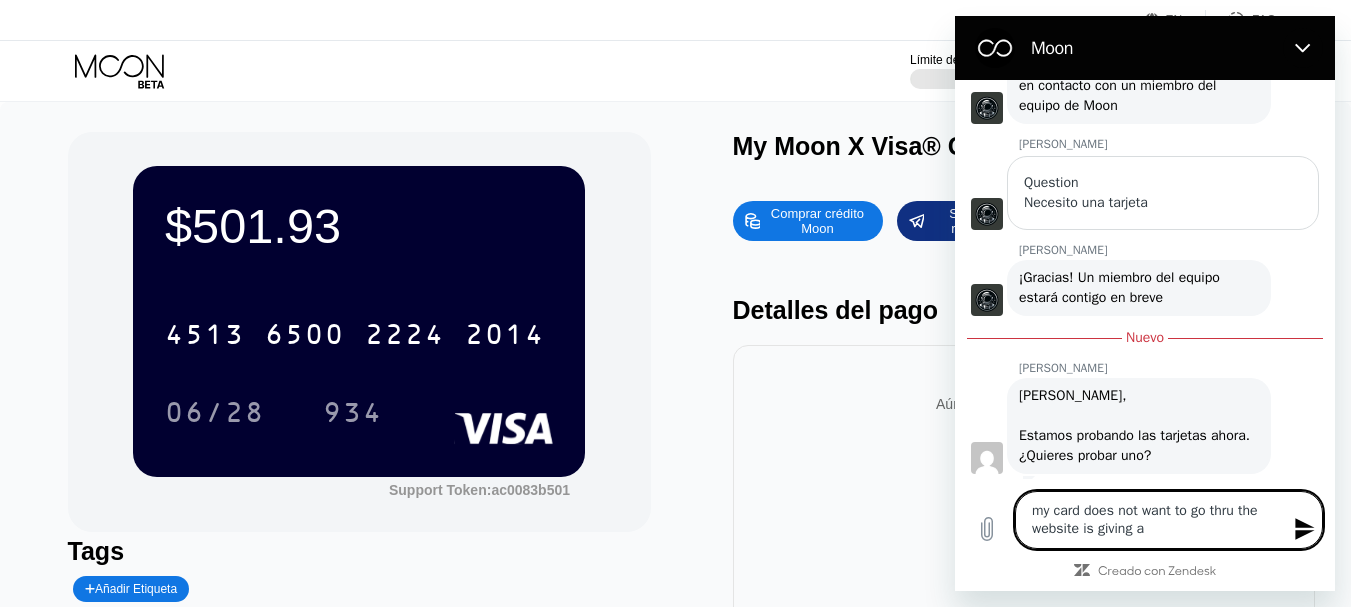 type on "my card does not want to go thru the website is giving a" 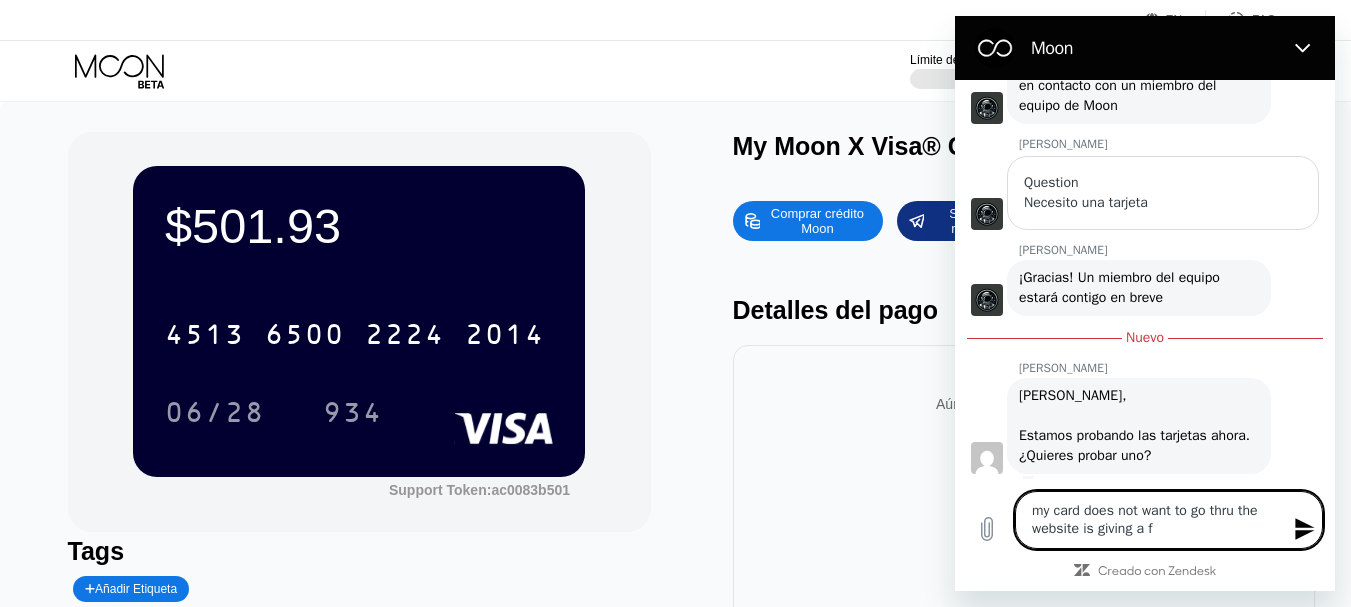type on "my card does not want to go thru the website is giving a fr" 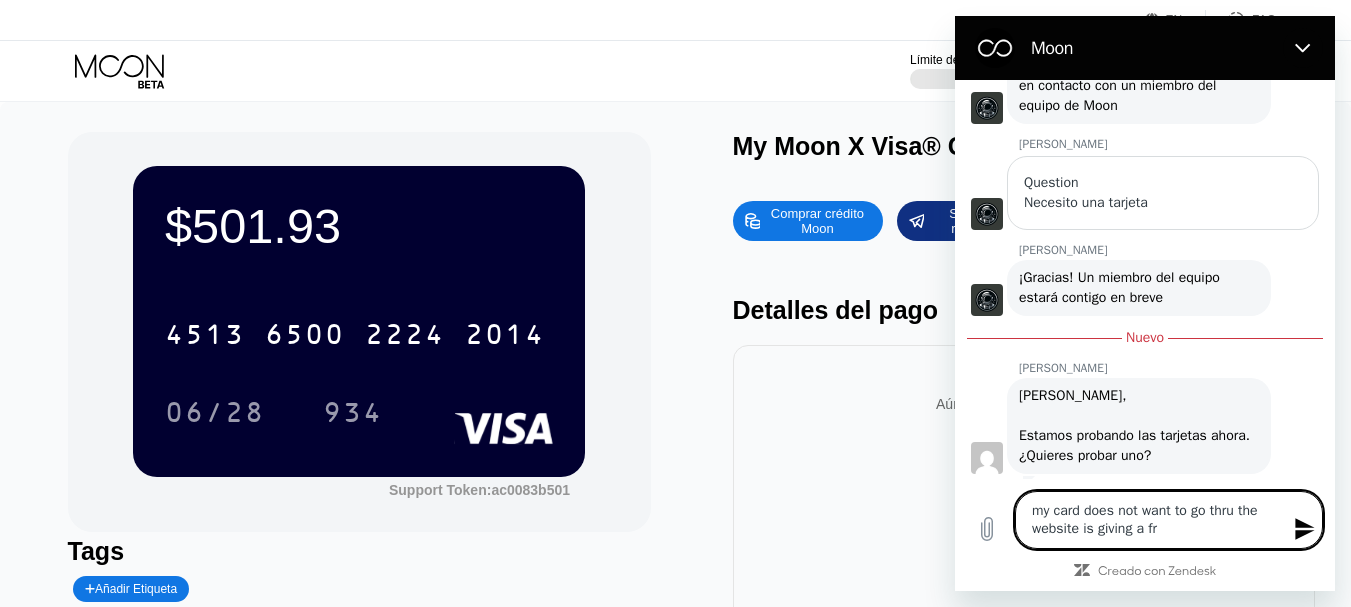 type on "my card does not want to go thru the website is giving a fra" 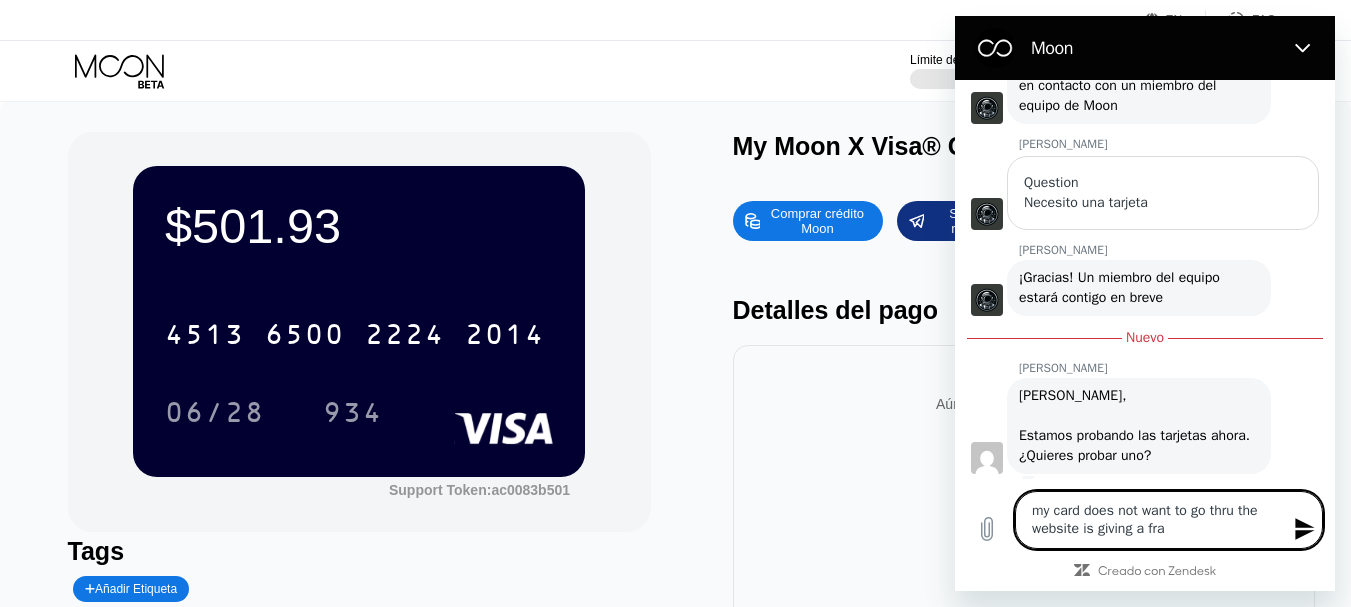 type on "my card does not want to go thru the website is giving a frau" 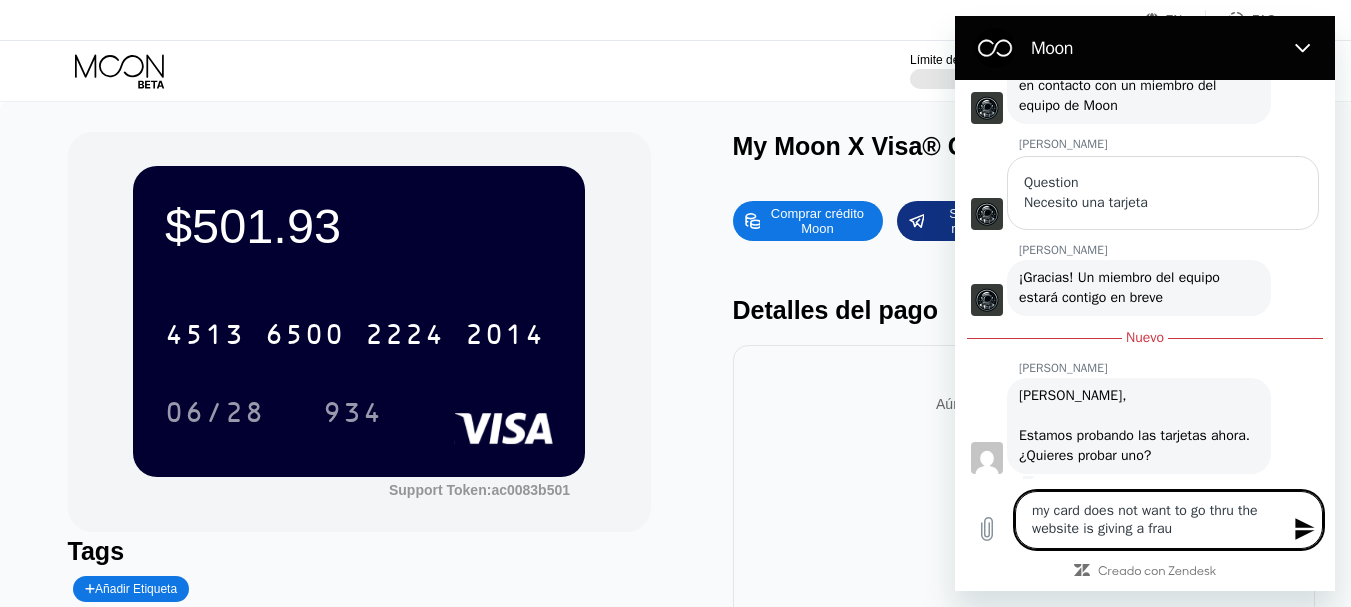 type on "my card does not want to go thru the website is giving a fraud" 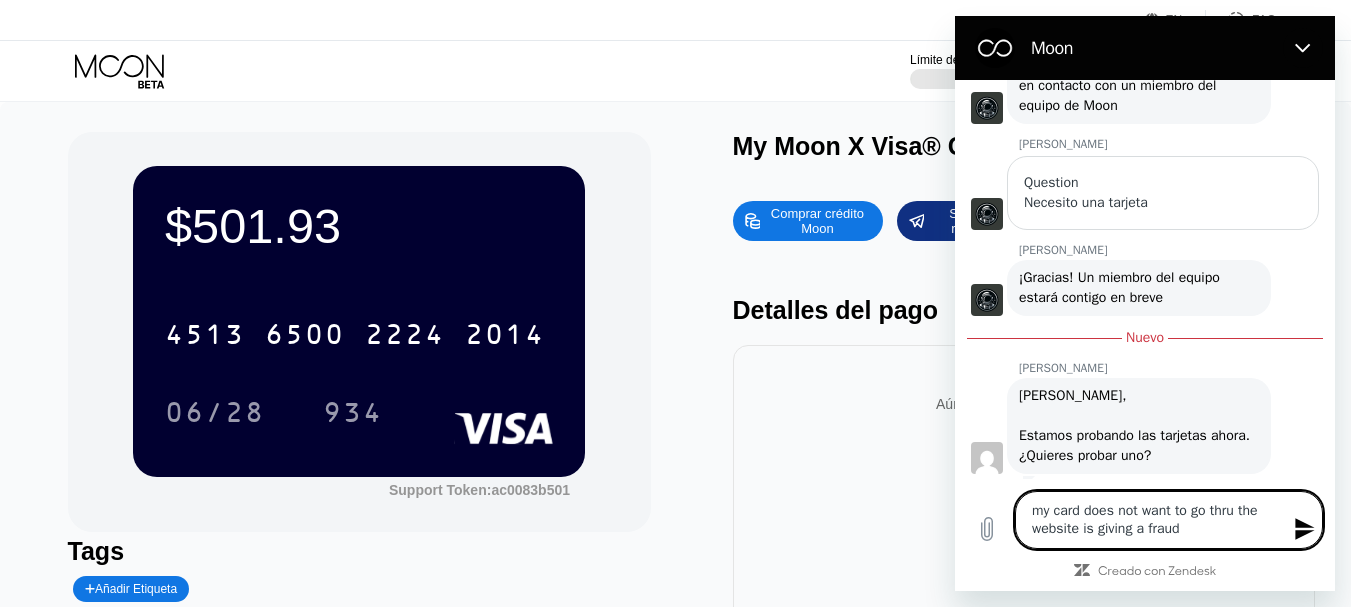 type on "my card does not want to go thru the website is giving a fraud" 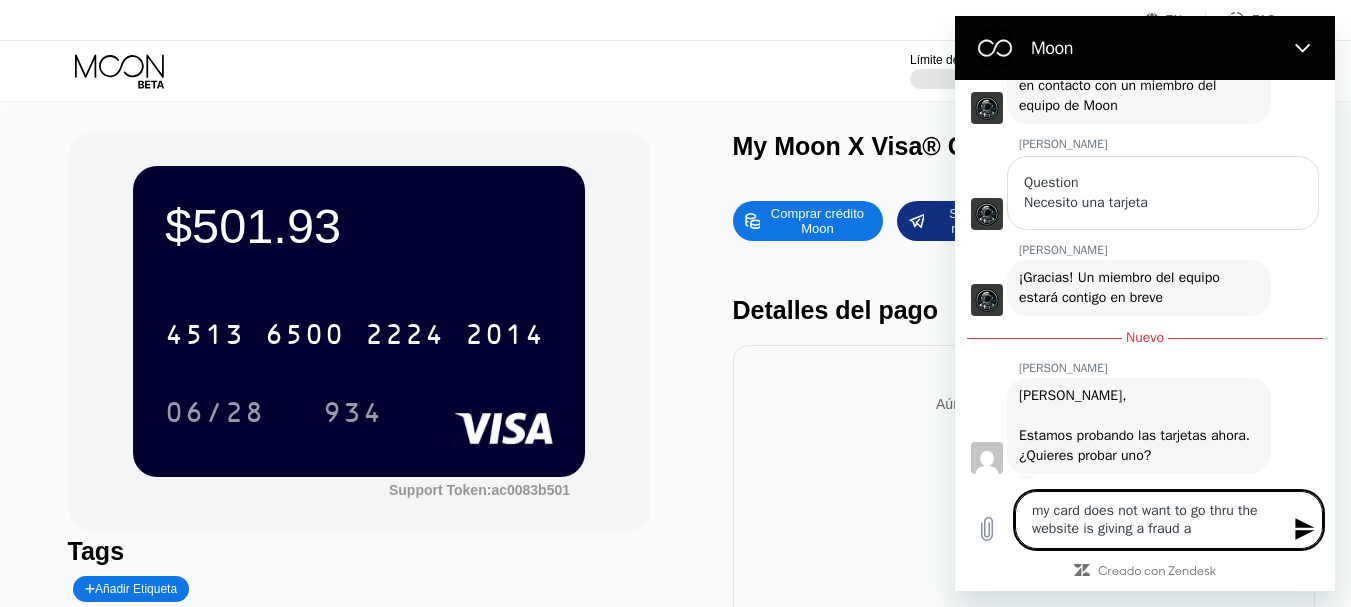 type on "my card does not want to go thru the website is giving a fraud al" 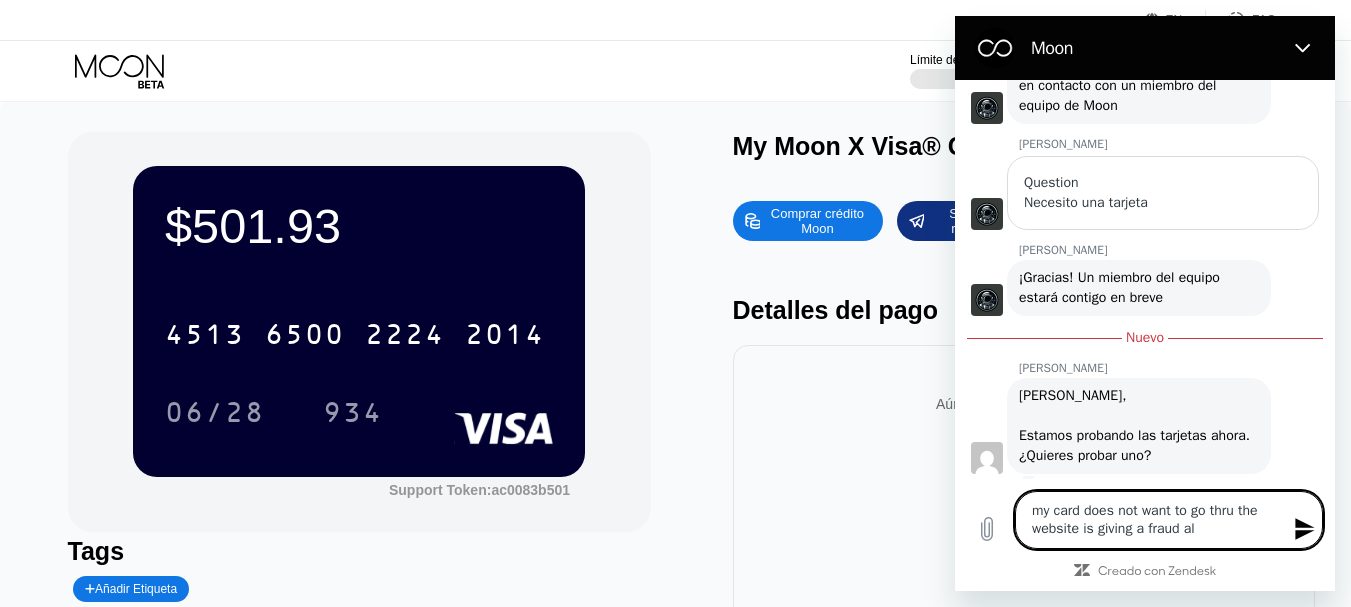 type on "my card does not want to go thru the website is giving a fraud ale" 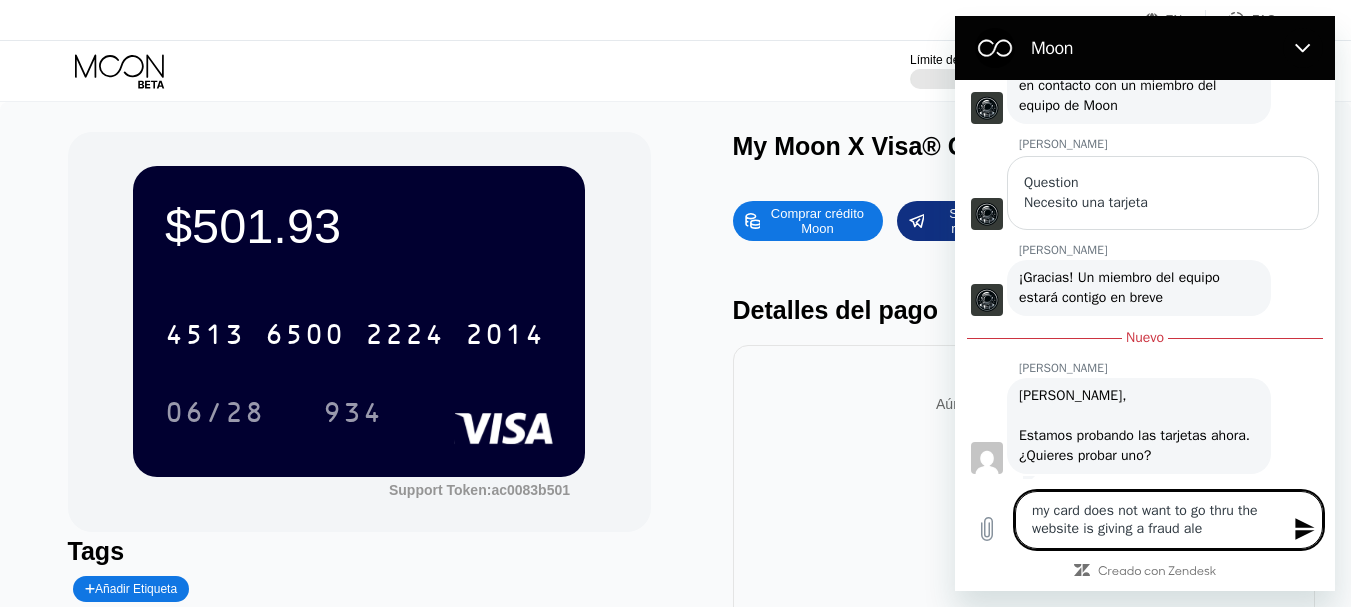 type on "my card does not want to go thru the website is giving a fraud aler" 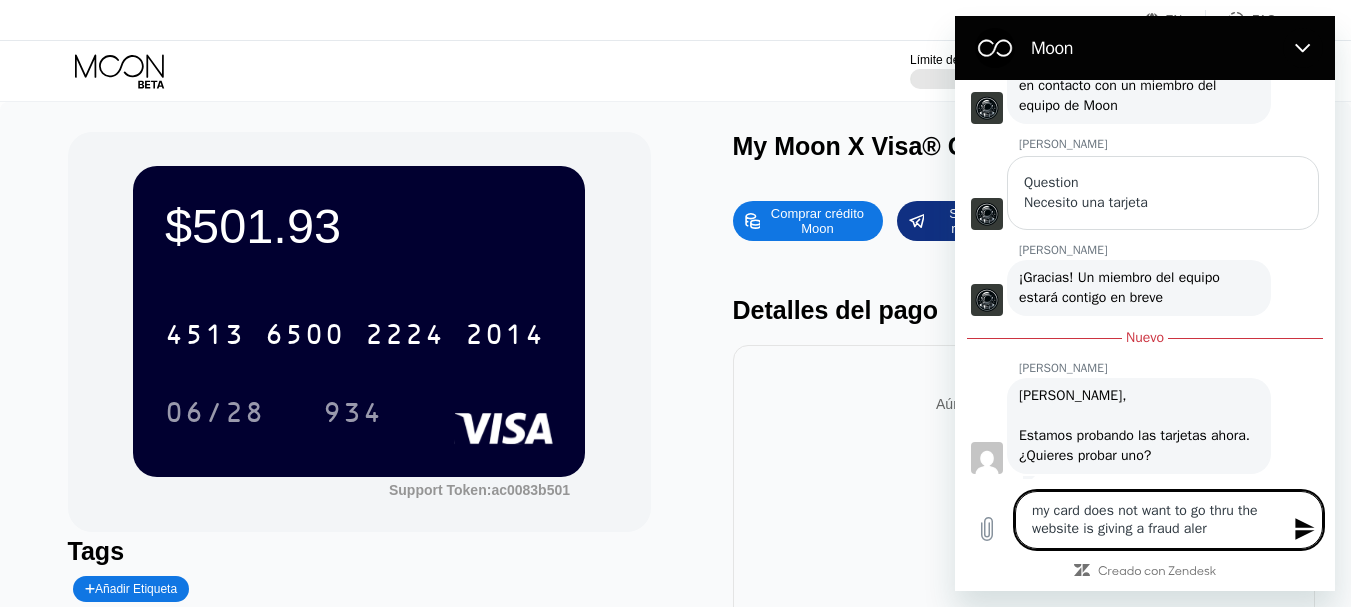 type on "x" 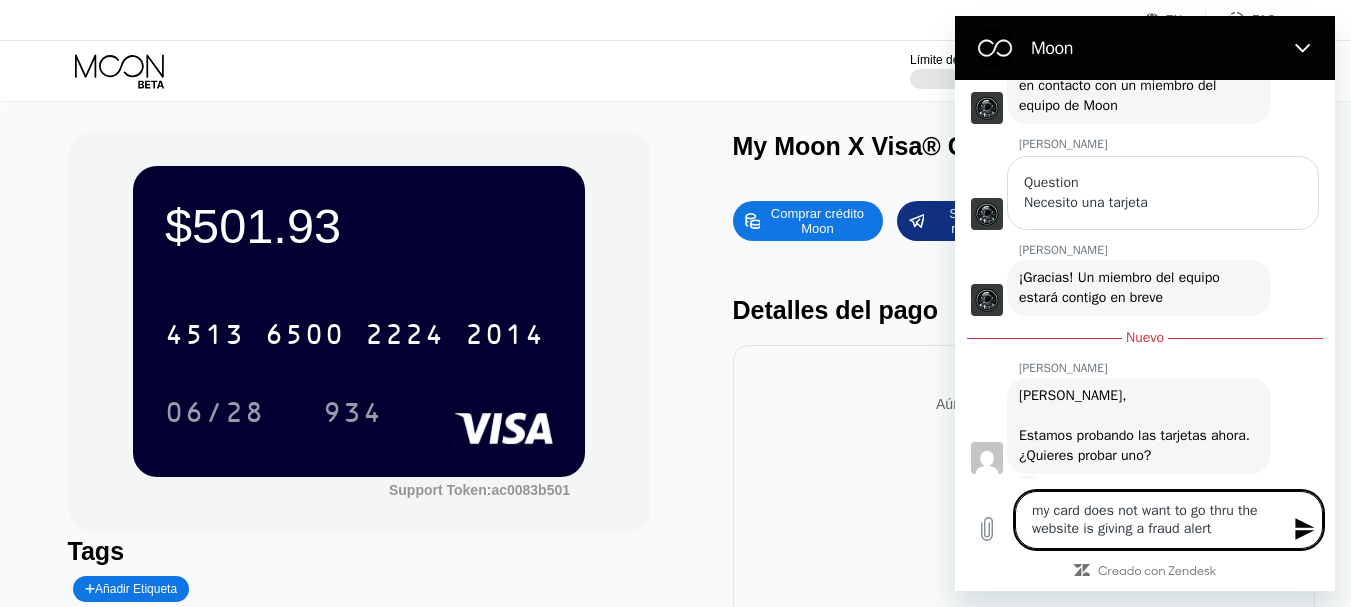 type on "my card does not want to go thru the website is giving a fraud alert" 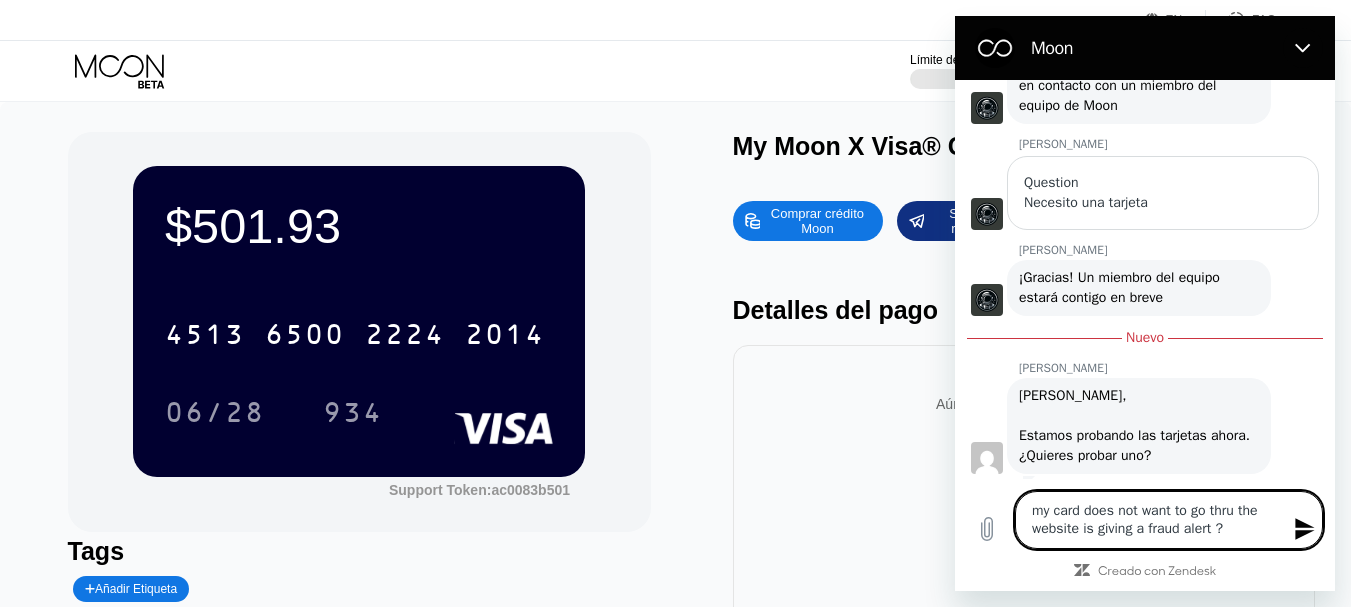 type 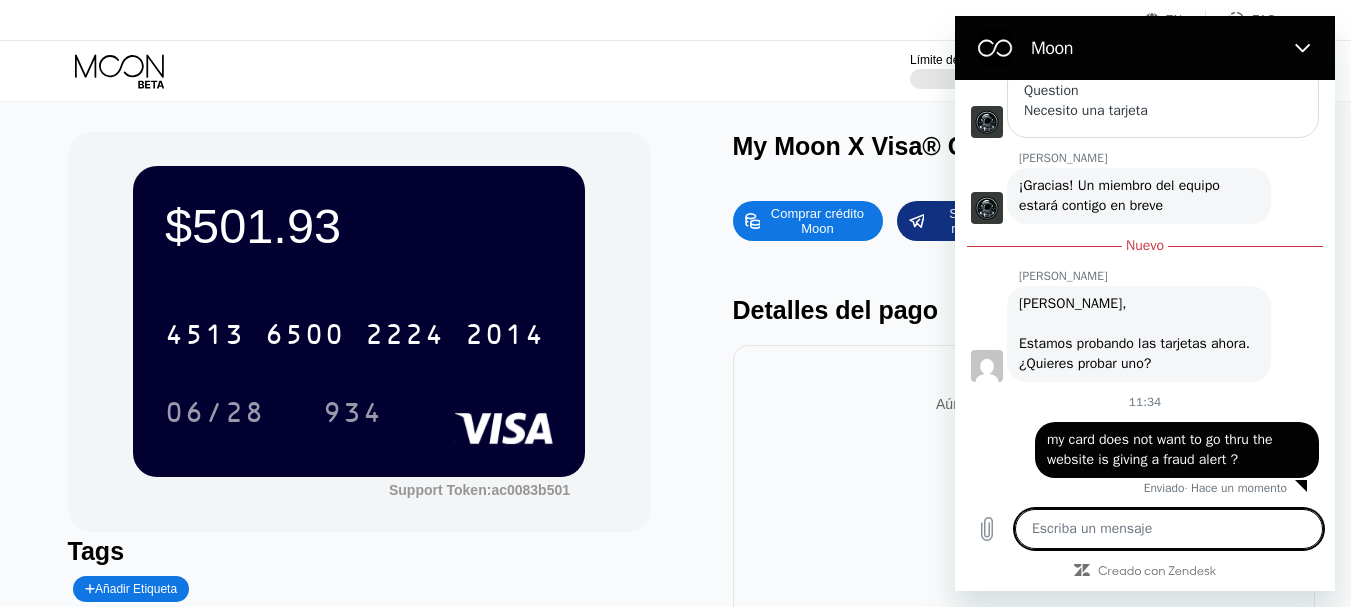 type on "x" 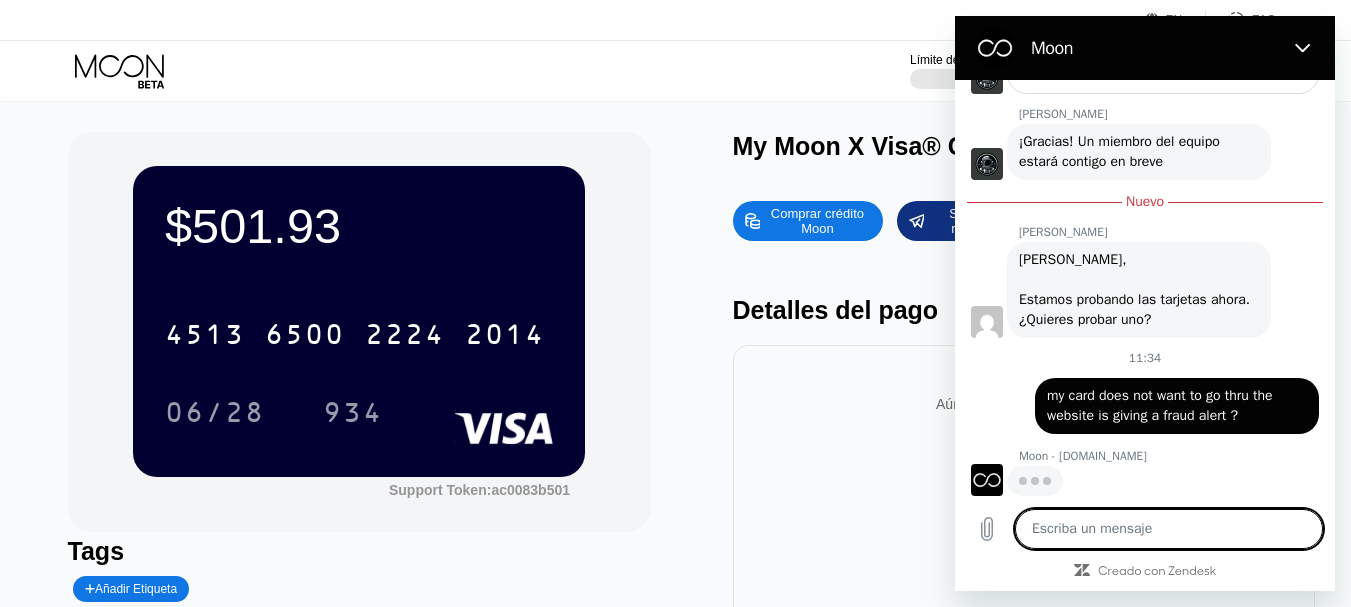 type on "w" 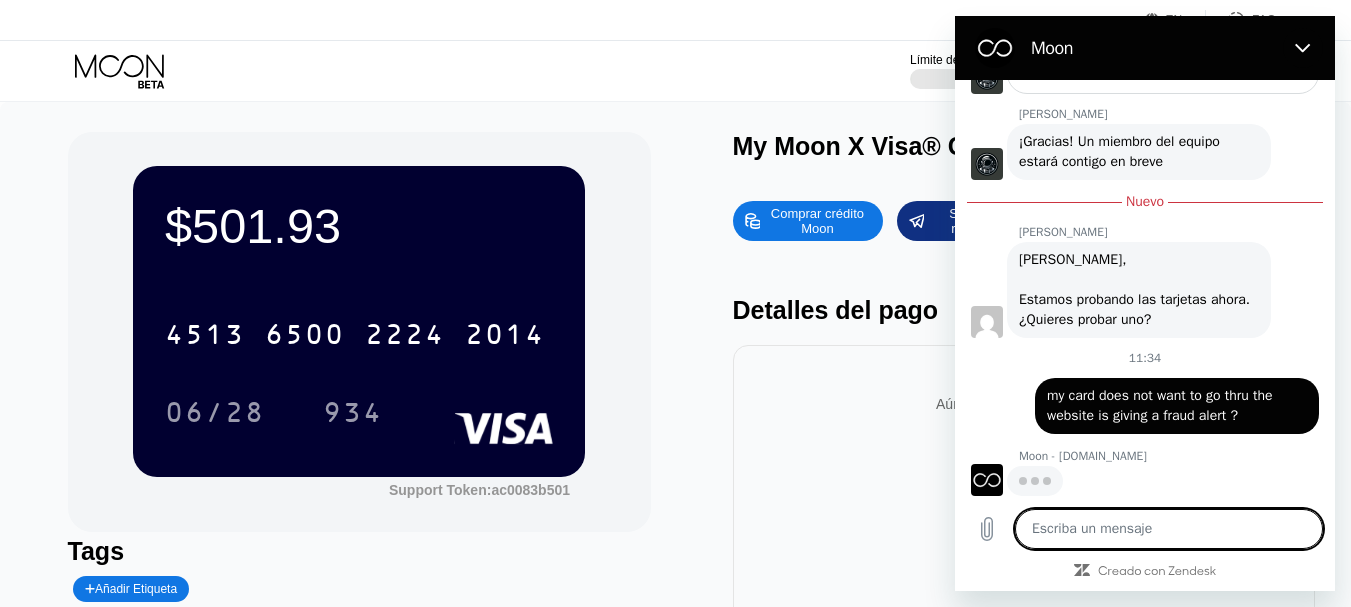 type on "x" 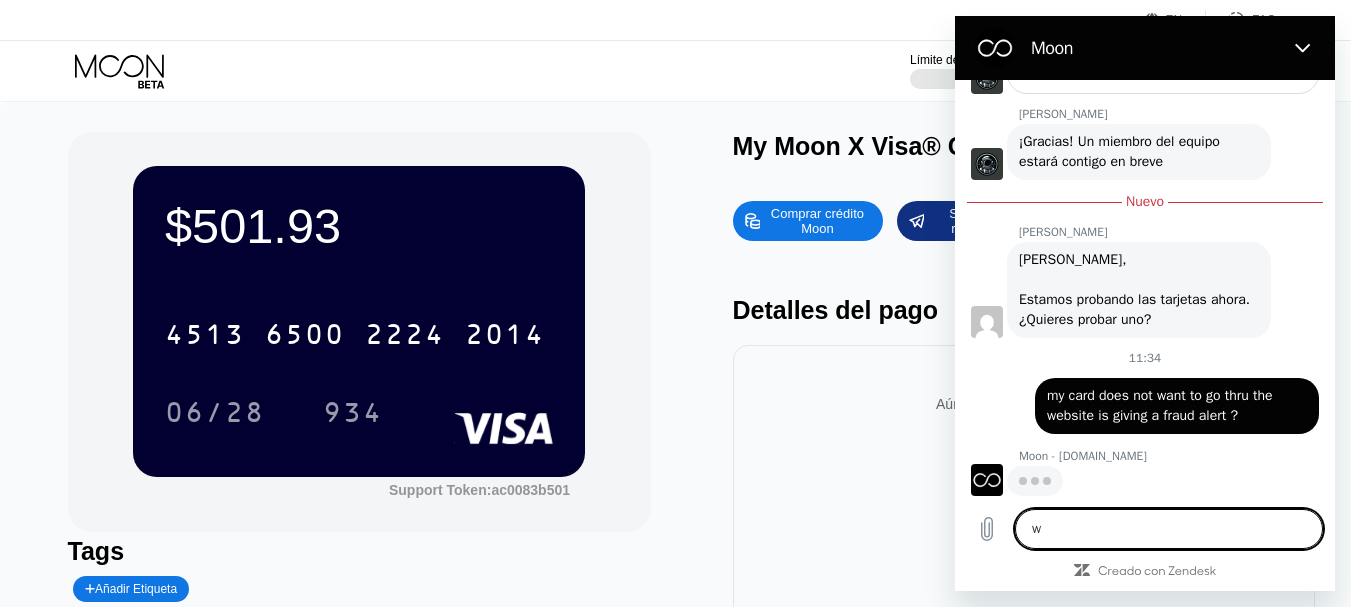 type on "wh" 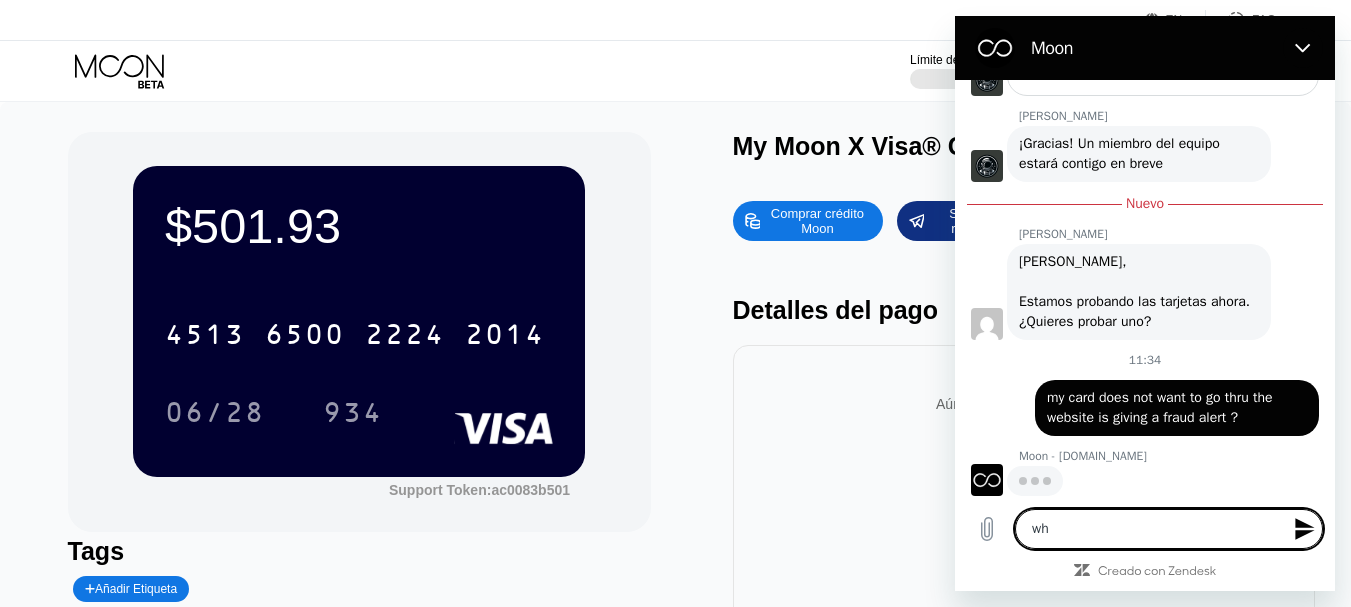 scroll, scrollTop: 378, scrollLeft: 0, axis: vertical 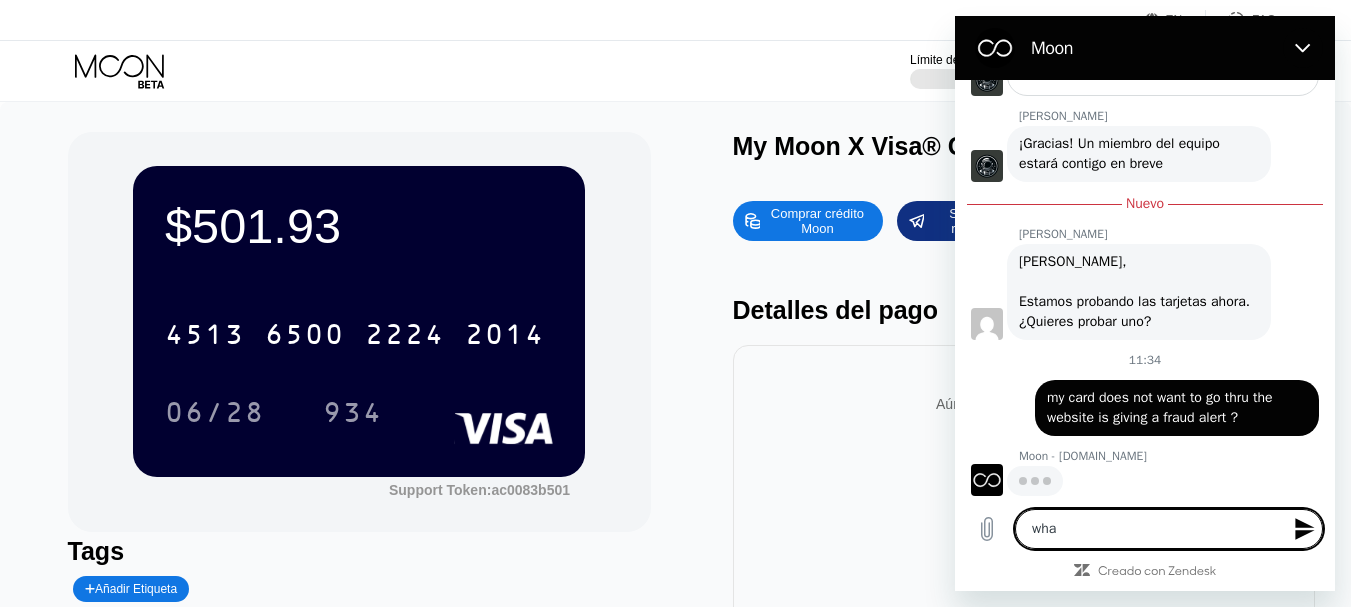 type on "what" 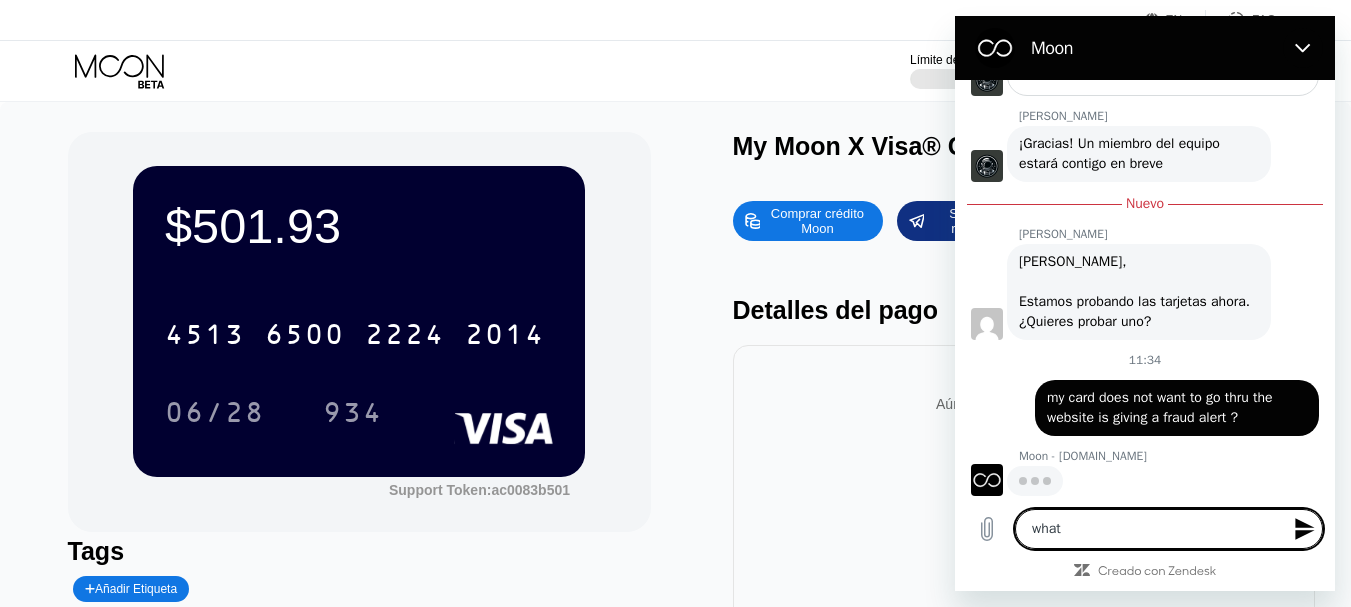 type on "what" 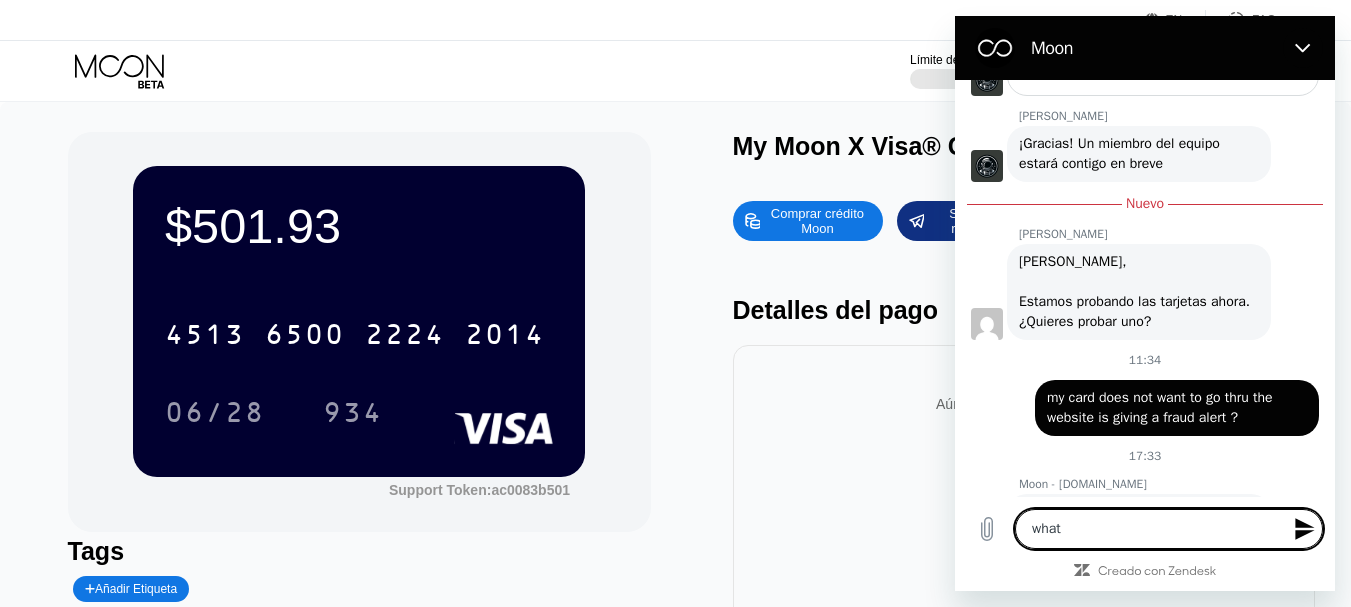 type 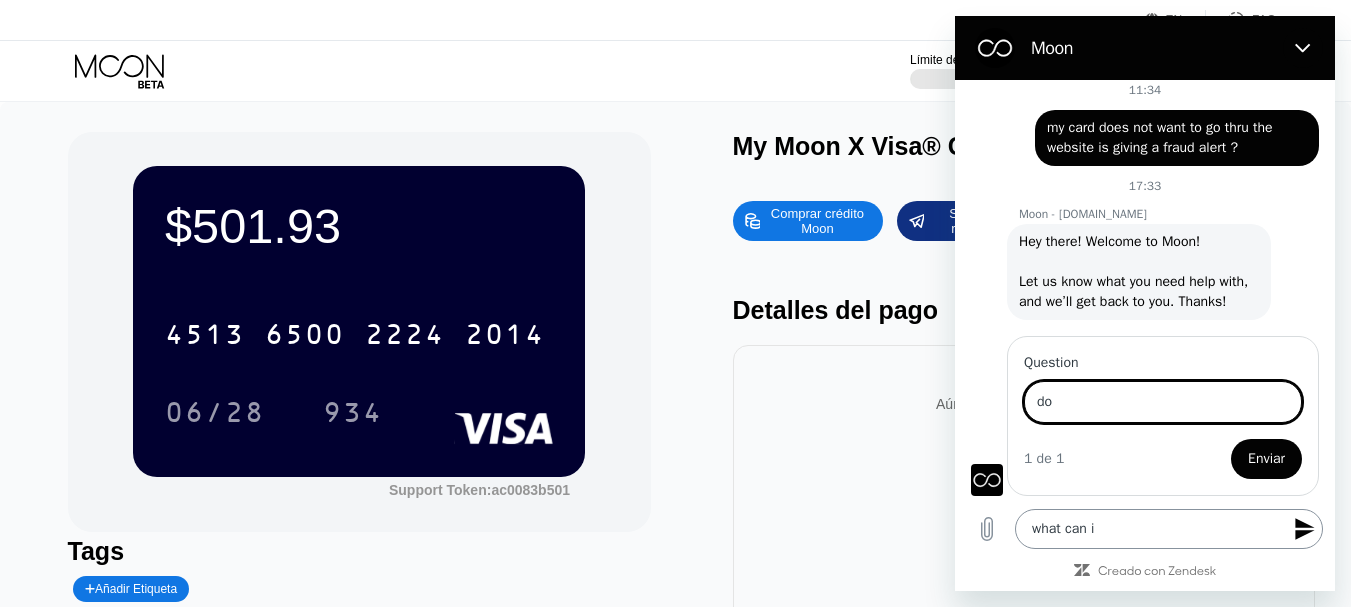 scroll, scrollTop: 668, scrollLeft: 0, axis: vertical 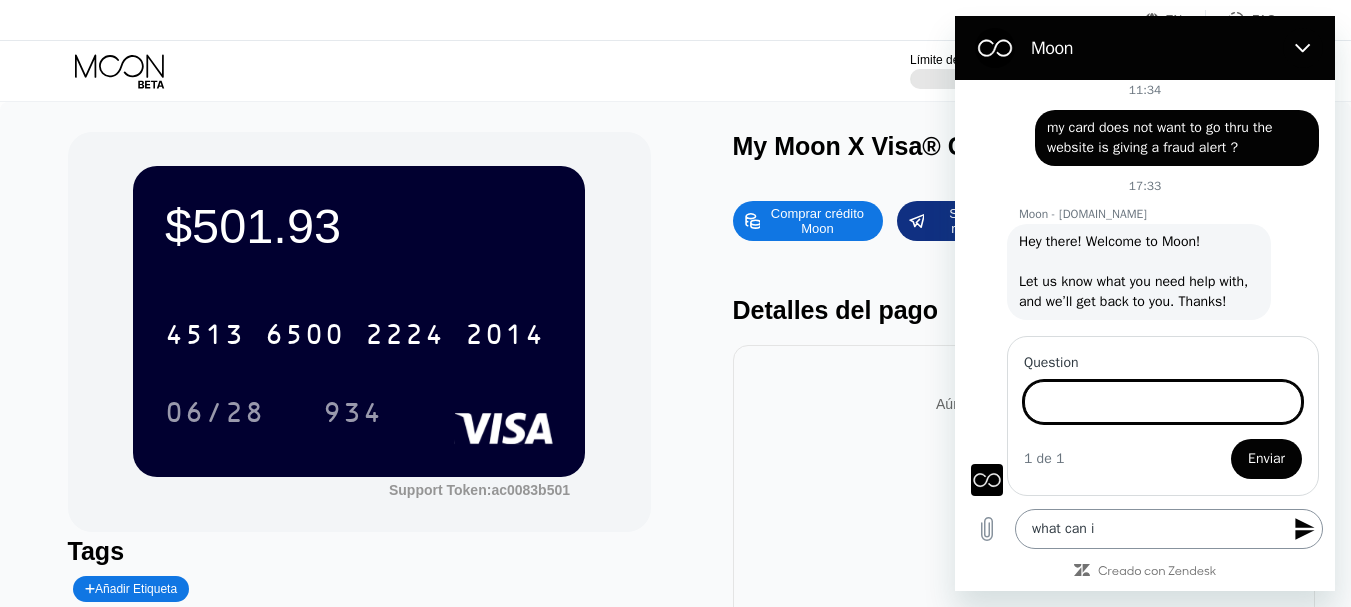 click on "what can i" at bounding box center [1169, 529] 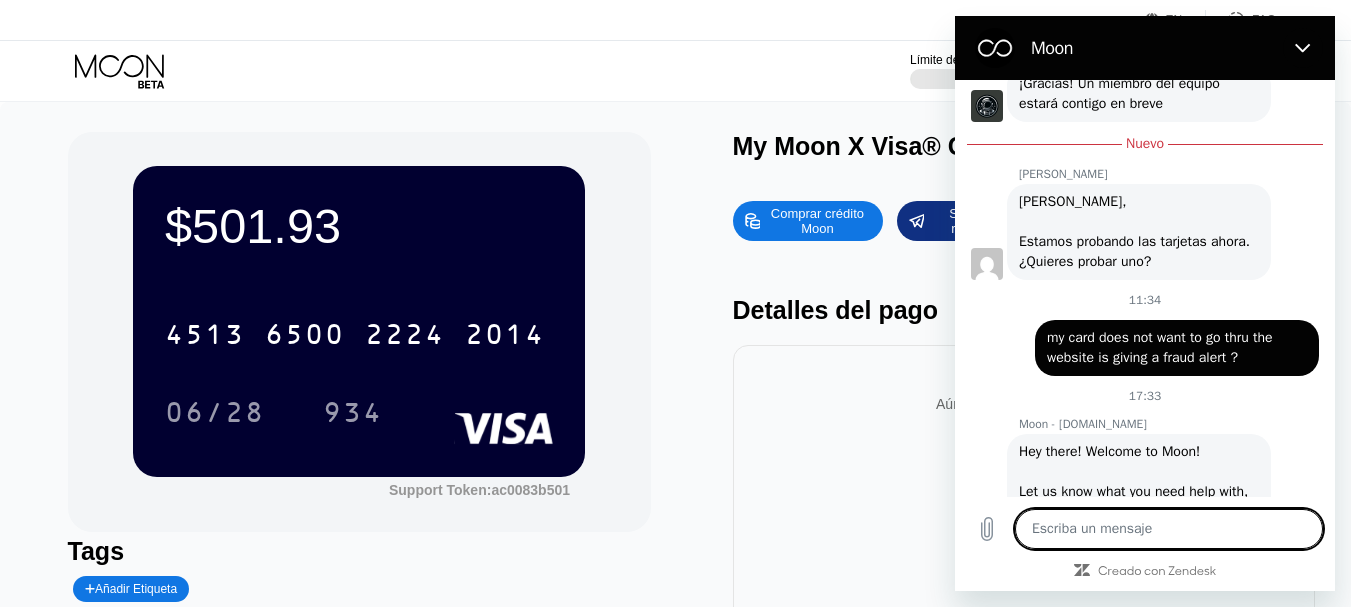 scroll, scrollTop: 738, scrollLeft: 0, axis: vertical 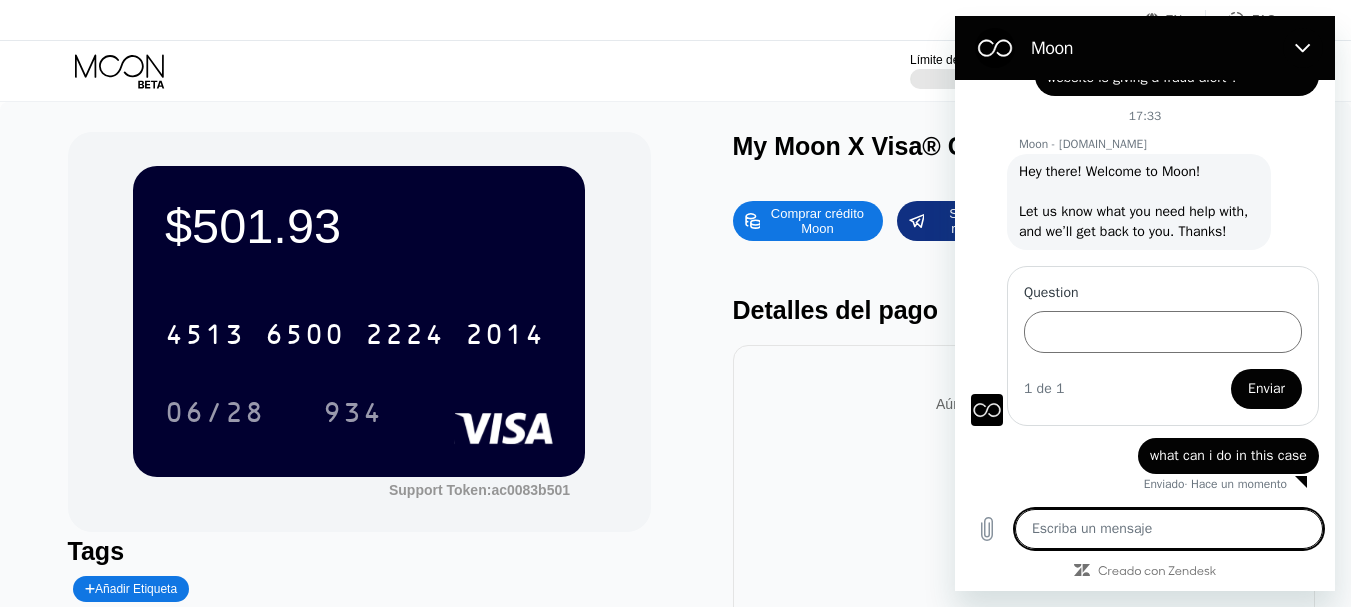 click at bounding box center (1169, 529) 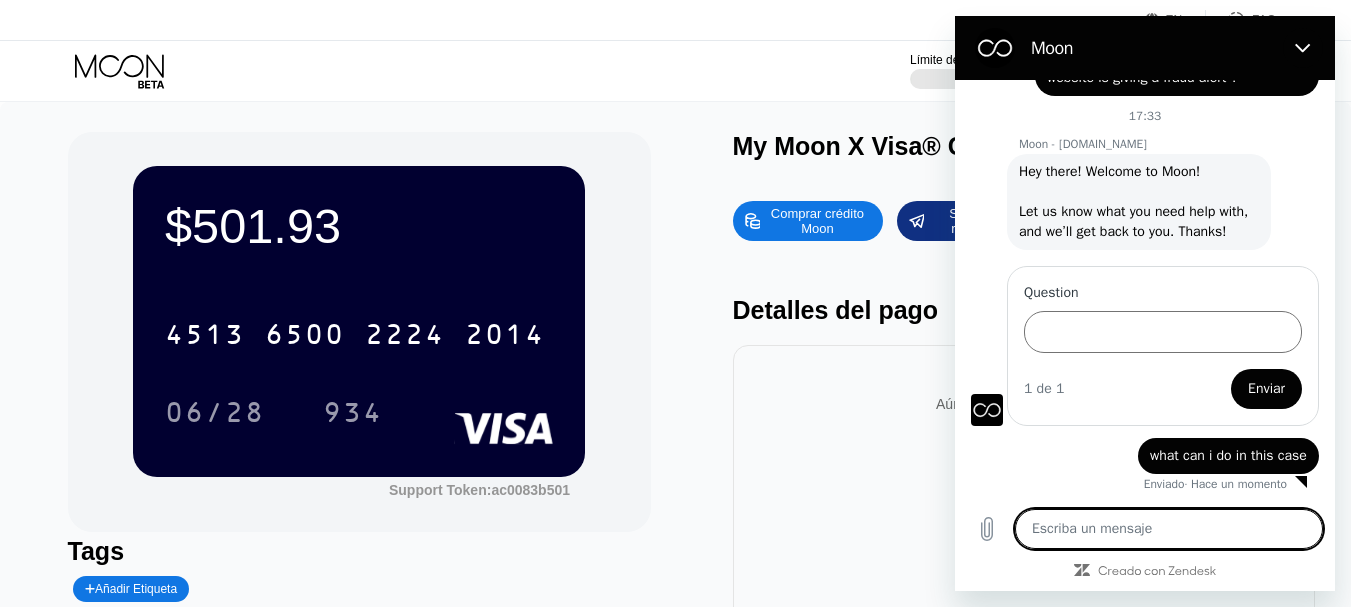 click at bounding box center [1169, 529] 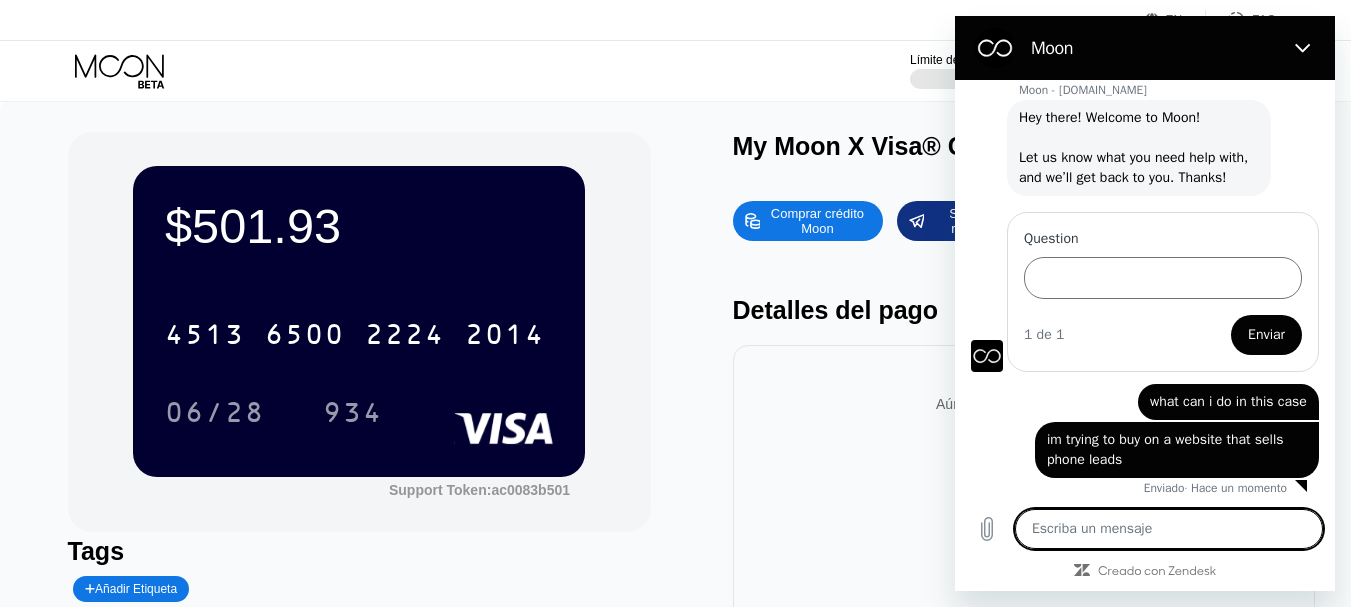 scroll, scrollTop: 796, scrollLeft: 0, axis: vertical 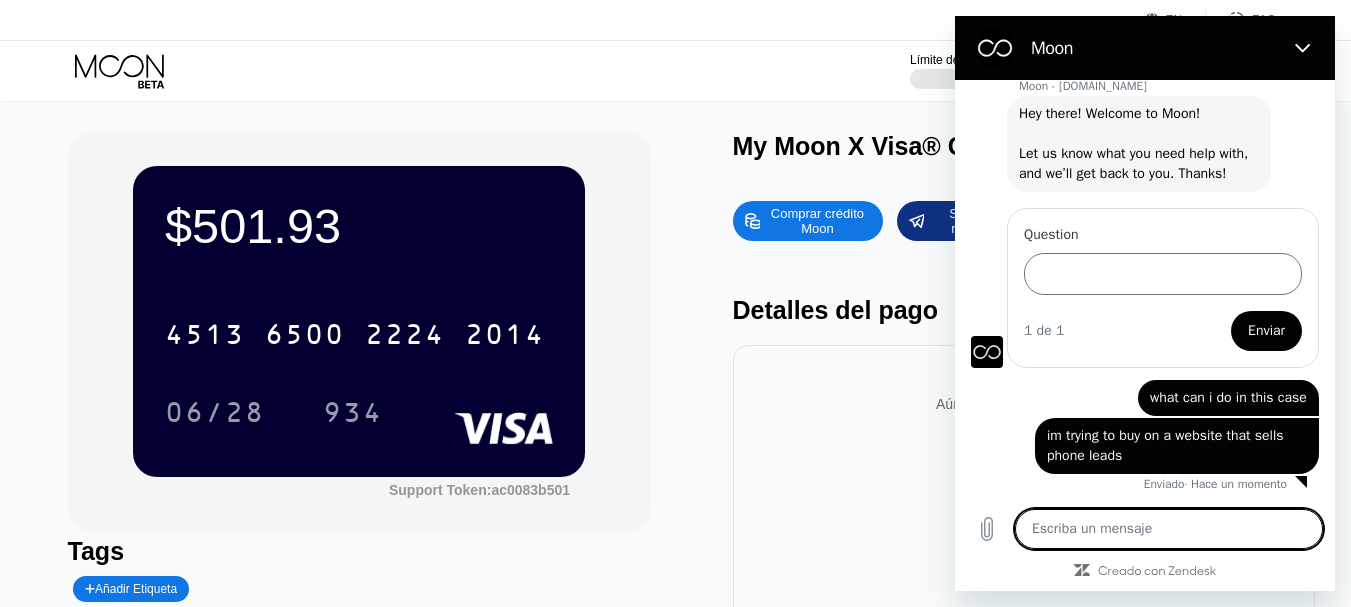 click on "$501.93 4513 6500 2224 2014 06/28 934 Support Token:  ac0083b501 Tags  Añadir Etiqueta Marcar como utilizada My Moon X Visa® Card Comprar crédito Moon Solicitar un reembolso Detalles del pago Aún no tienes transacciones" at bounding box center (676, 413) 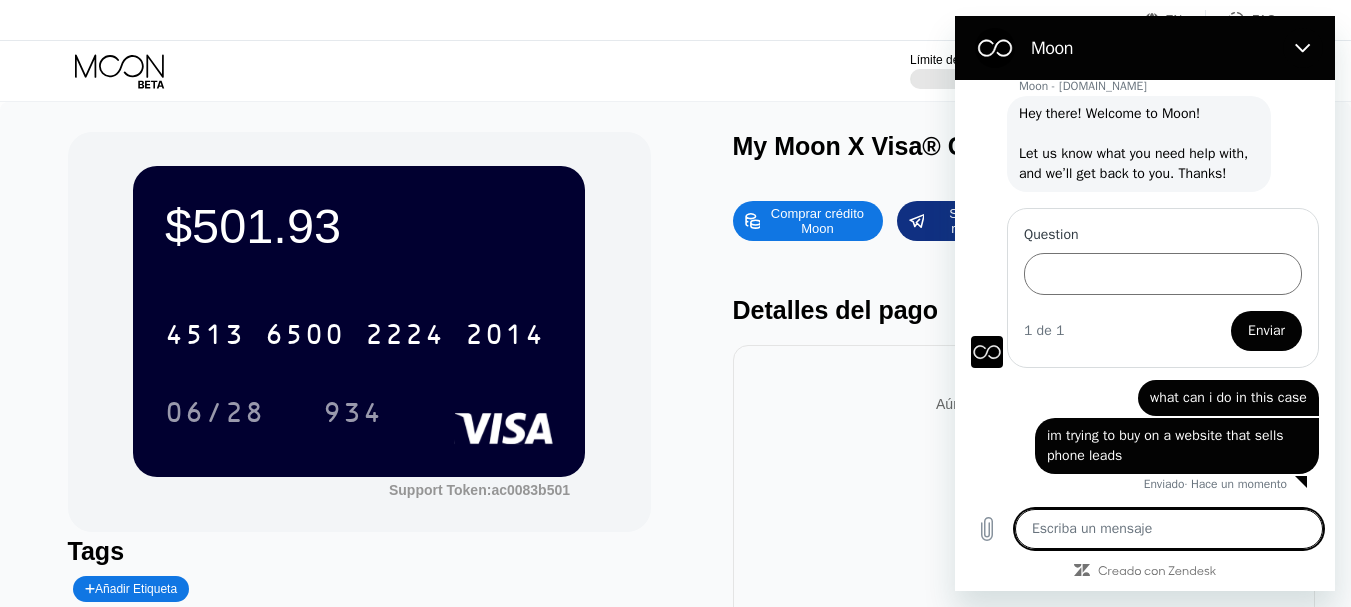click at bounding box center [1169, 529] 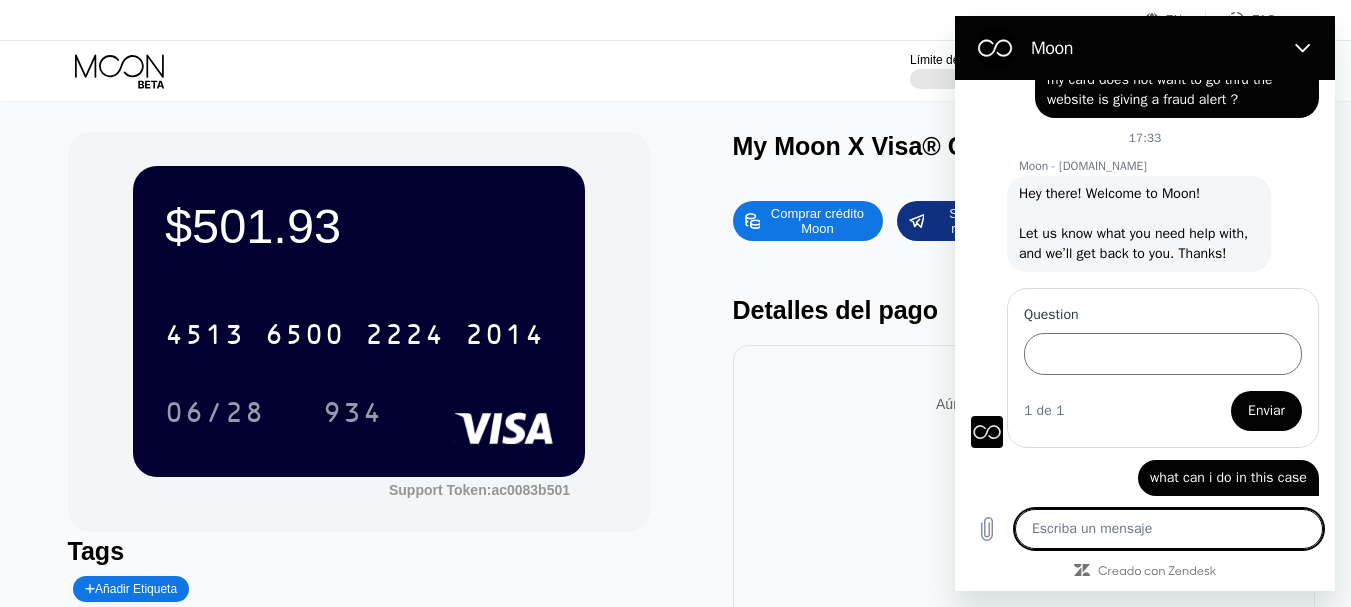 scroll, scrollTop: 796, scrollLeft: 0, axis: vertical 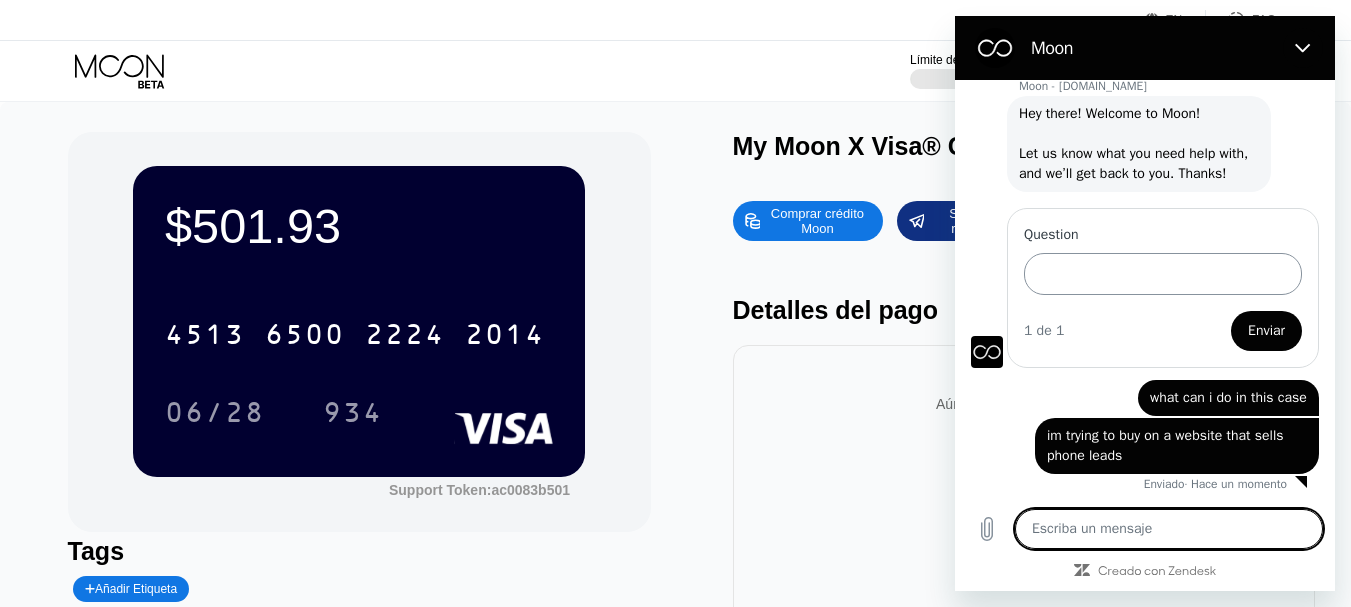 click on "Question 1 de 1 Enviar" at bounding box center [1163, 288] 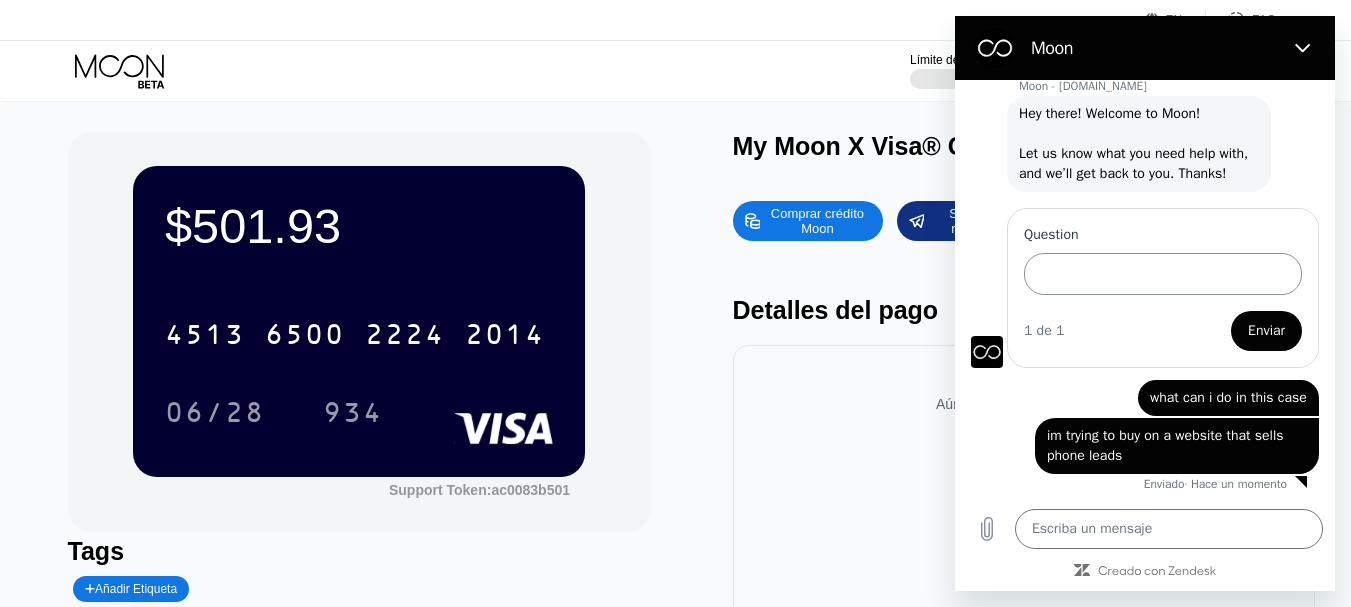 click on "Question" at bounding box center (1163, 274) 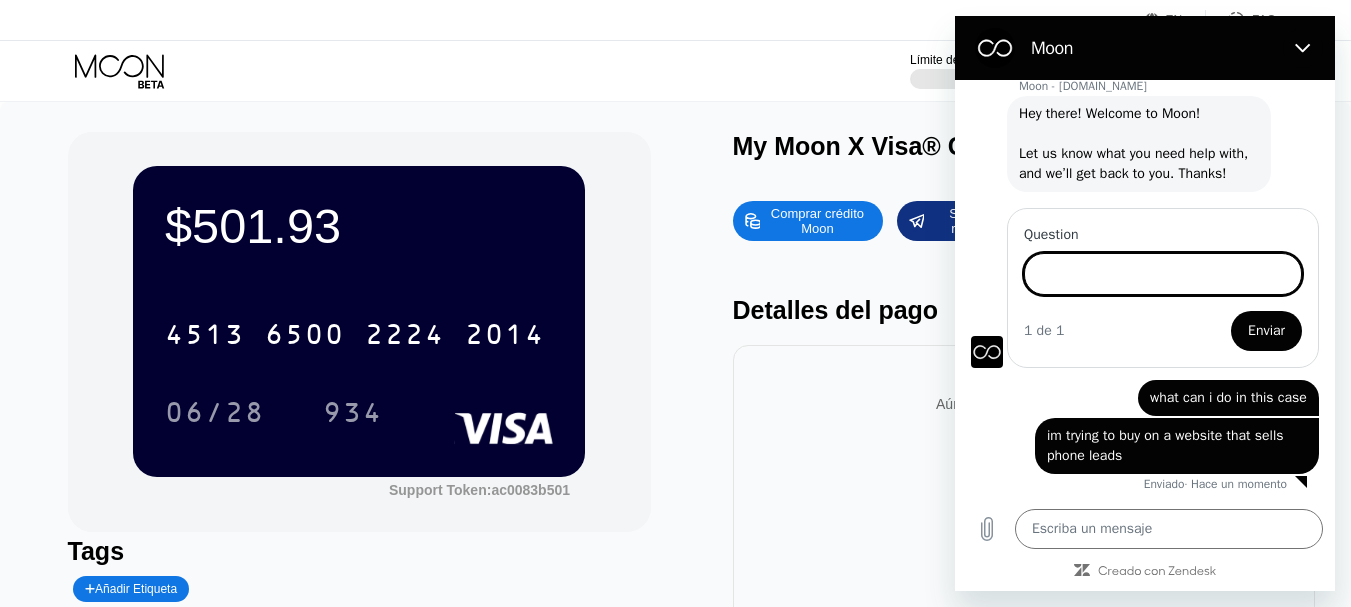 click on "Question" at bounding box center [1163, 274] 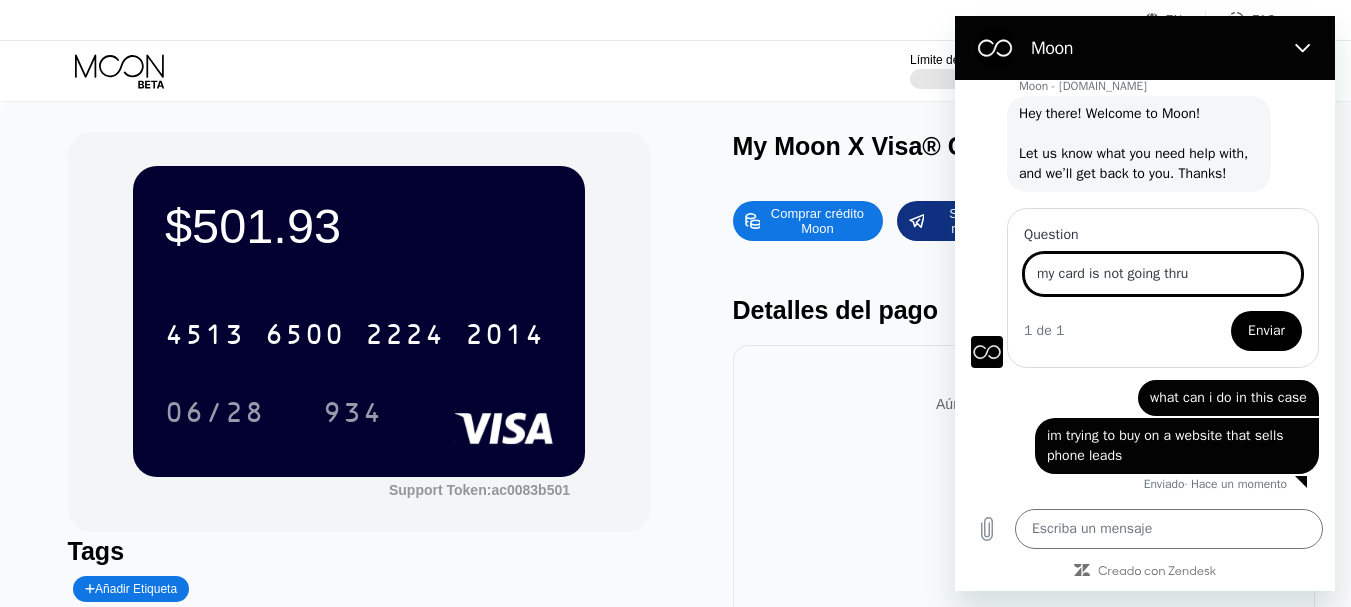 click on "Enviar" at bounding box center (1266, 331) 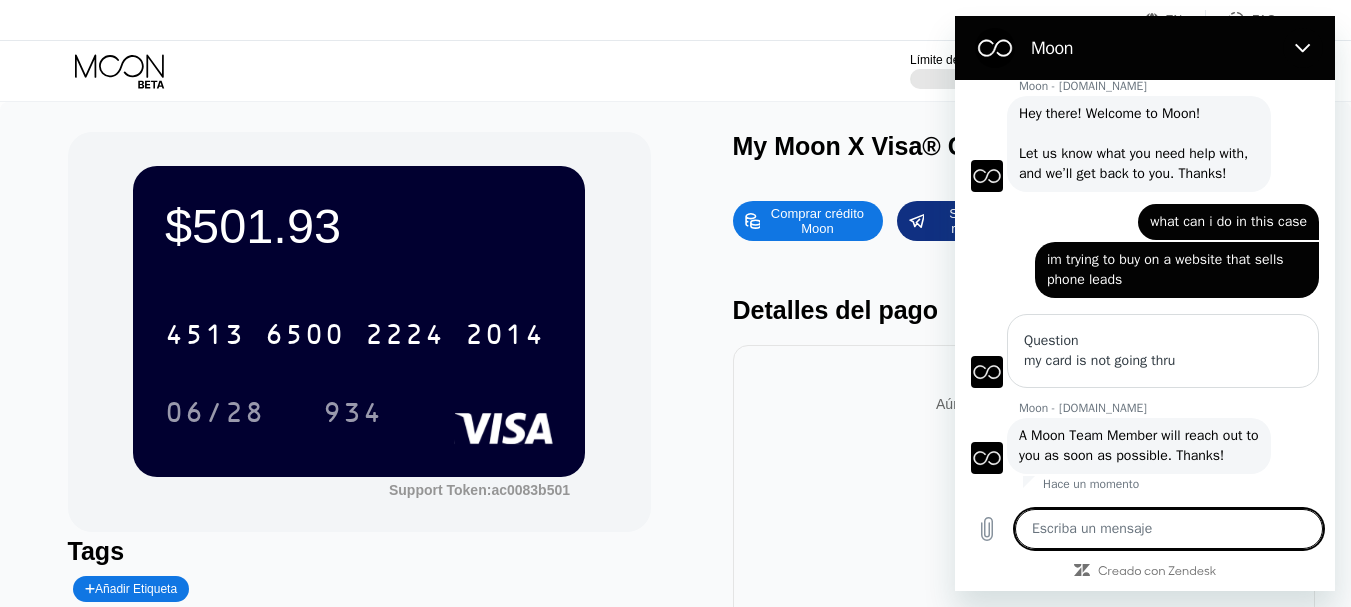 scroll, scrollTop: 816, scrollLeft: 0, axis: vertical 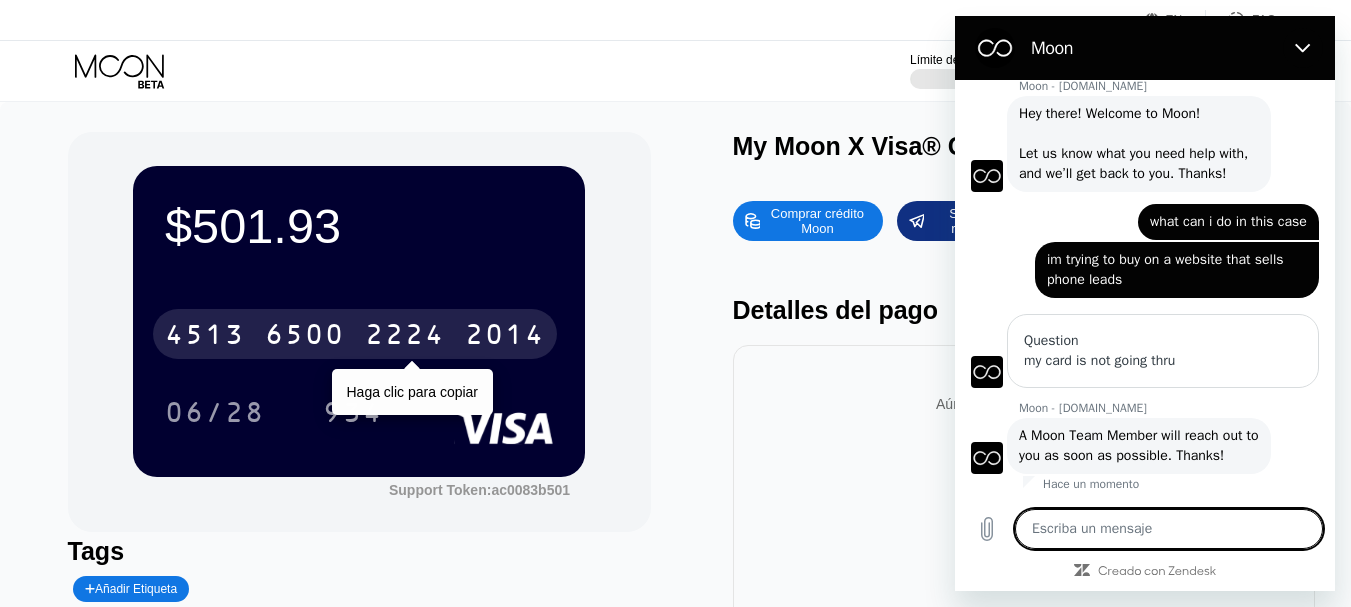 click on "2224" at bounding box center (405, 337) 